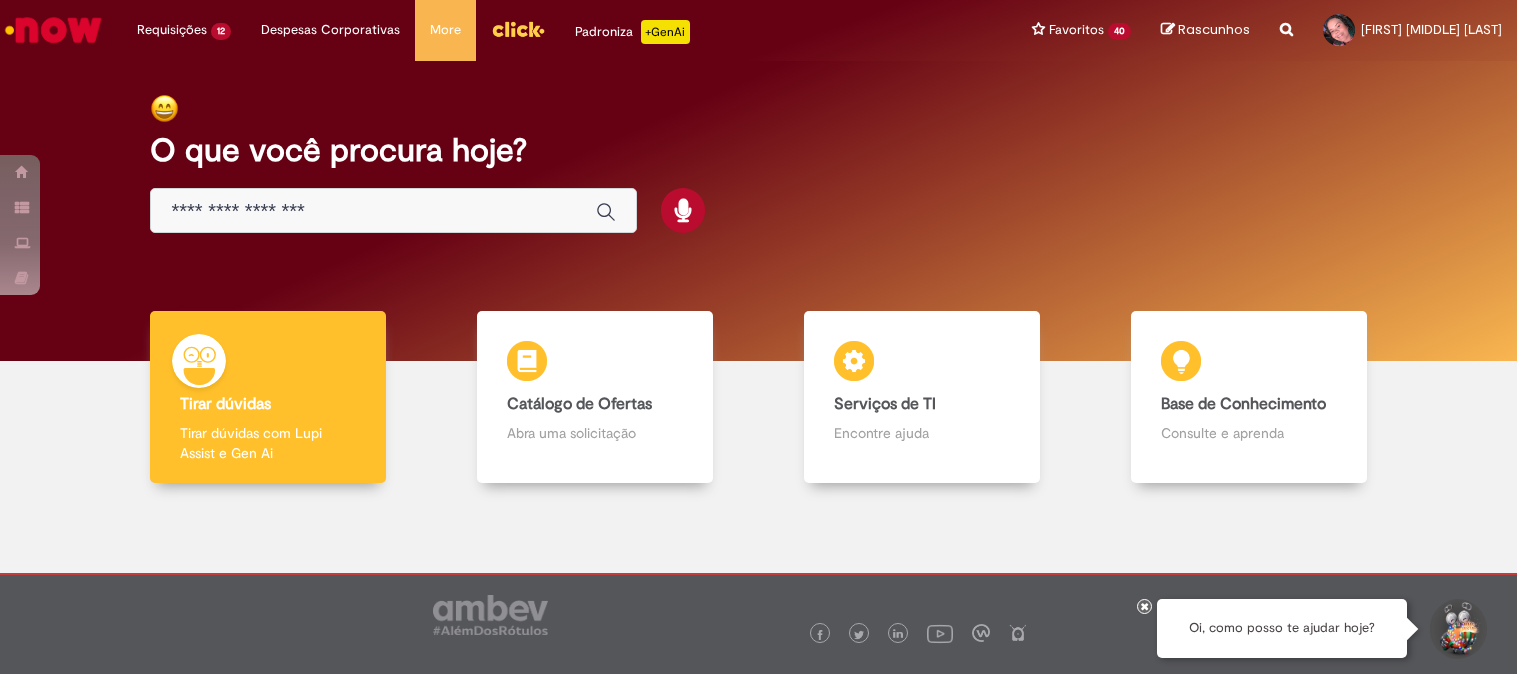 scroll, scrollTop: 0, scrollLeft: 0, axis: both 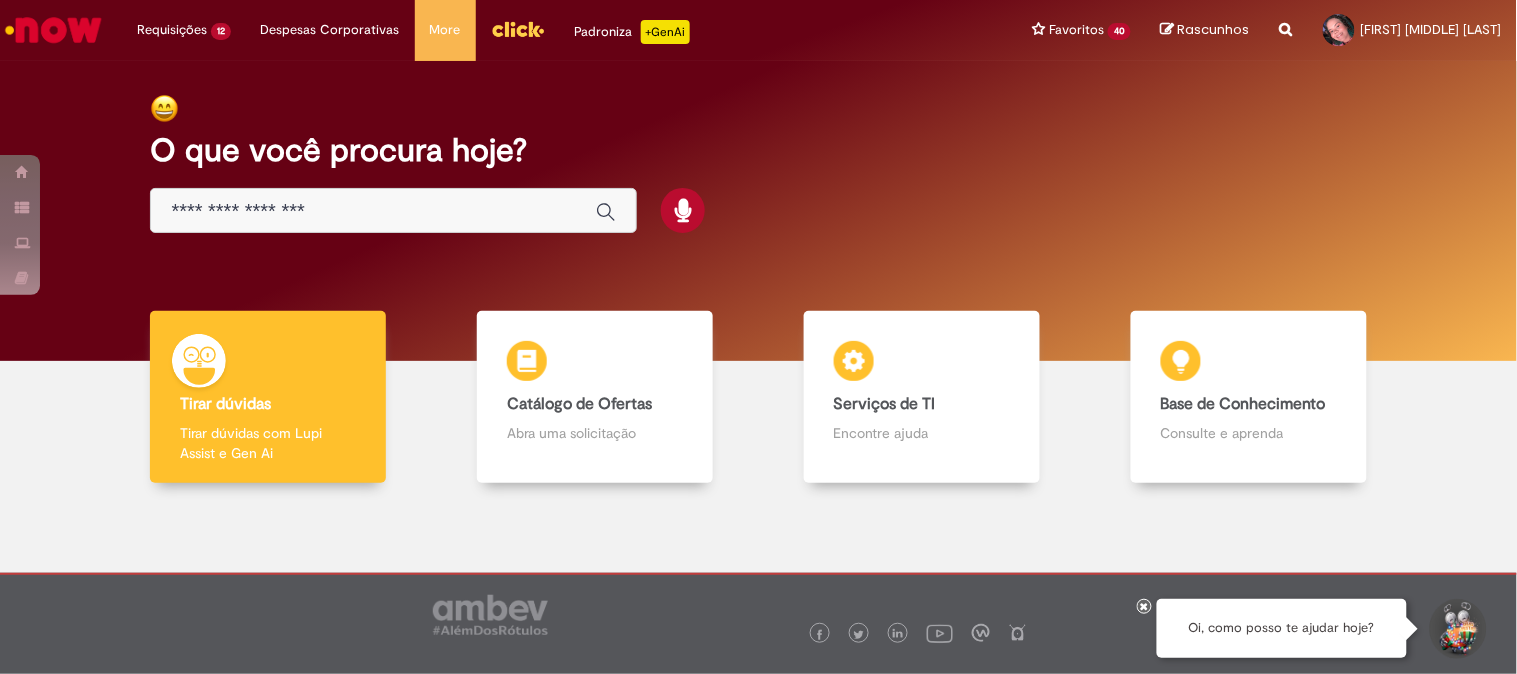 click at bounding box center [393, 210] 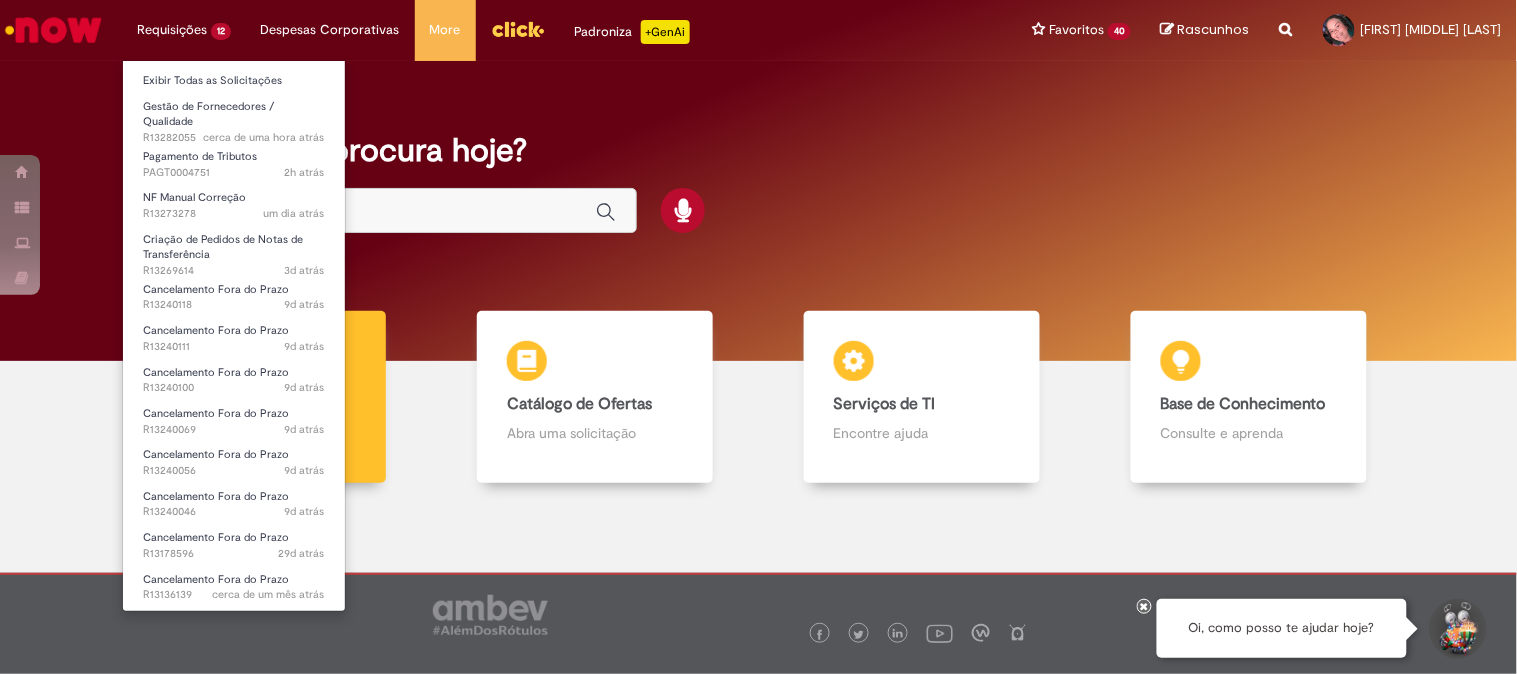 click on "Requisições   12
Exibir Todas as Solicitações
Gestão de Fornecedores / Qualidade
cerca de uma hora atrás cerca de uma hora atrás  R13282055
Pagamento de Tributos
2h atrás 2 horas atrás  PAGT0004751
NF Manual Correção
um dia atrás um dia atrás  R13273278
Criação de Pedidos de Notas de Transferência
3d atrás 3 dias atrás  R13269614
Cancelamento Fora do Prazo
9d atrás 9 dias atrás  R13240118
Cancelamento Fora do Prazo
9d atrás 9 dias atrás  R13240111
Cancelamento Fora do Prazo
9d atrás 9 dias atrás  R13240100
Cancelamento Fora do Prazo
9d atrás 9 dias atrás  R13240069
Cancelamento Fora do Prazo
9d atrás 9 dias atrás  R13240056
Cancelamento Fora do Prazo
9d atrás 9 dias atrás  R13240046" at bounding box center (184, 30) 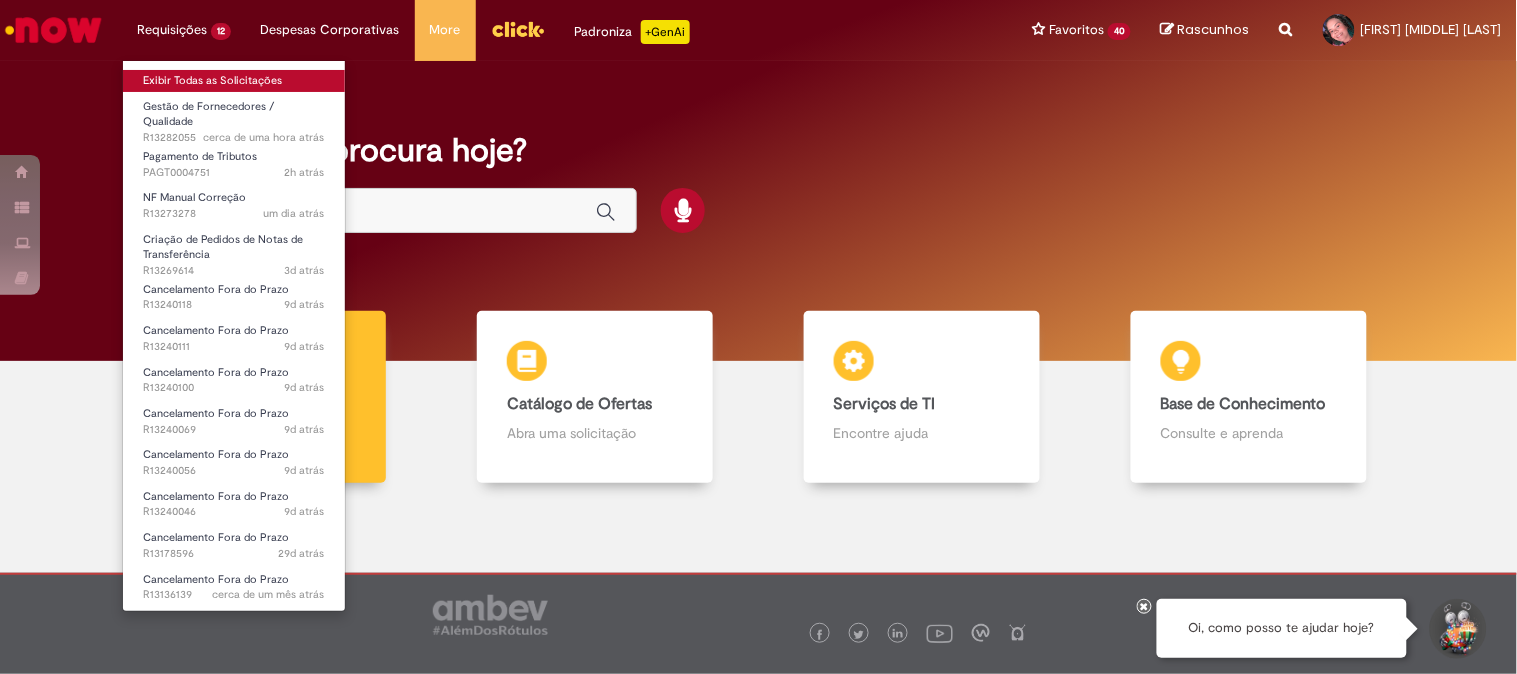 click on "Exibir Todas as Solicitações" at bounding box center [234, 81] 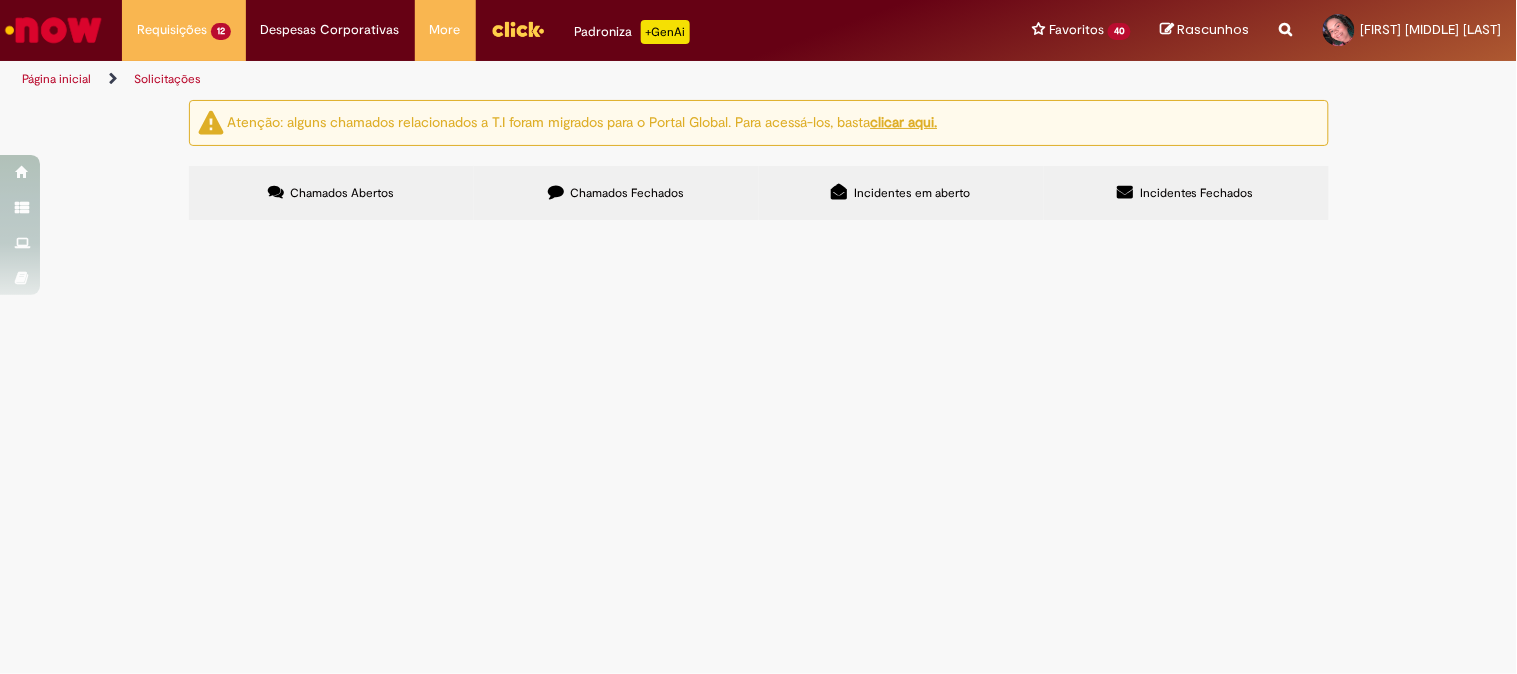 drag, startPoint x: 1017, startPoint y: 275, endPoint x: 1026, endPoint y: 288, distance: 15.811388 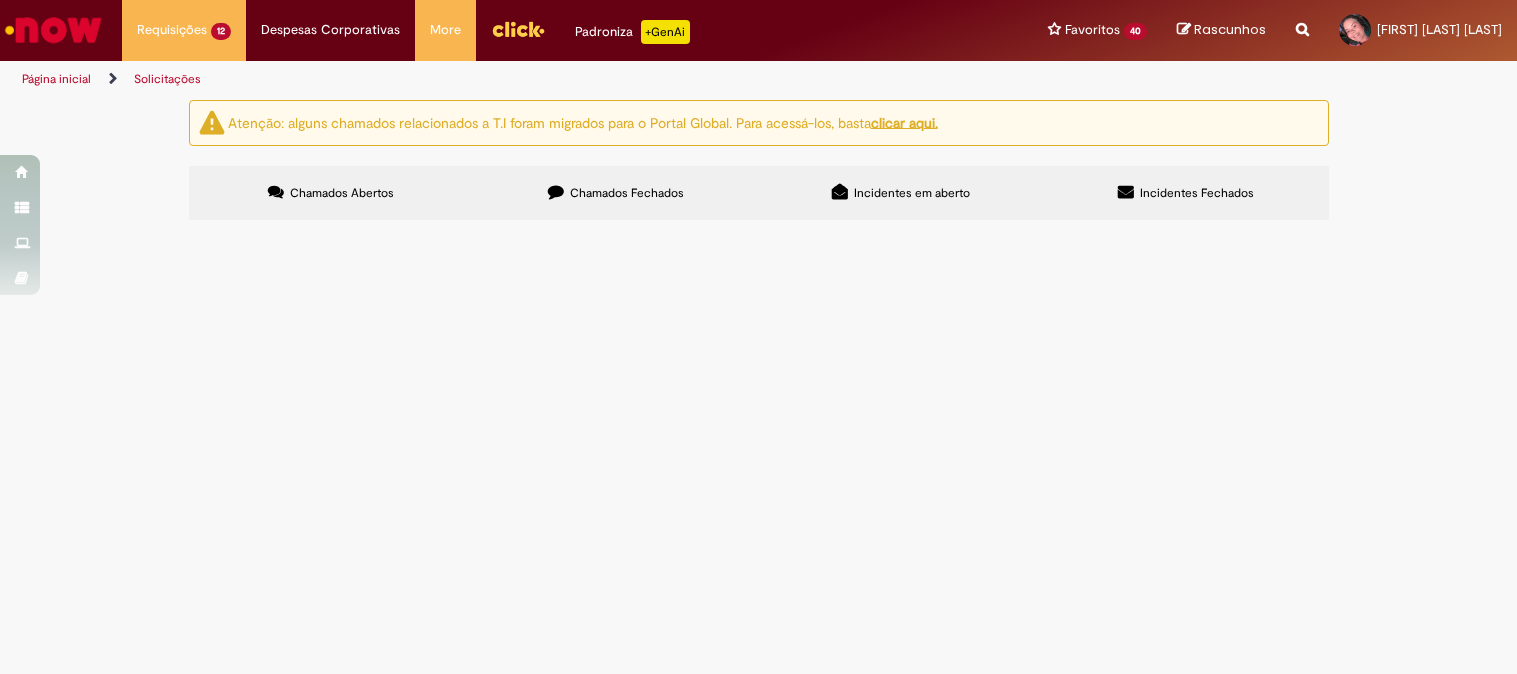 scroll, scrollTop: 0, scrollLeft: 0, axis: both 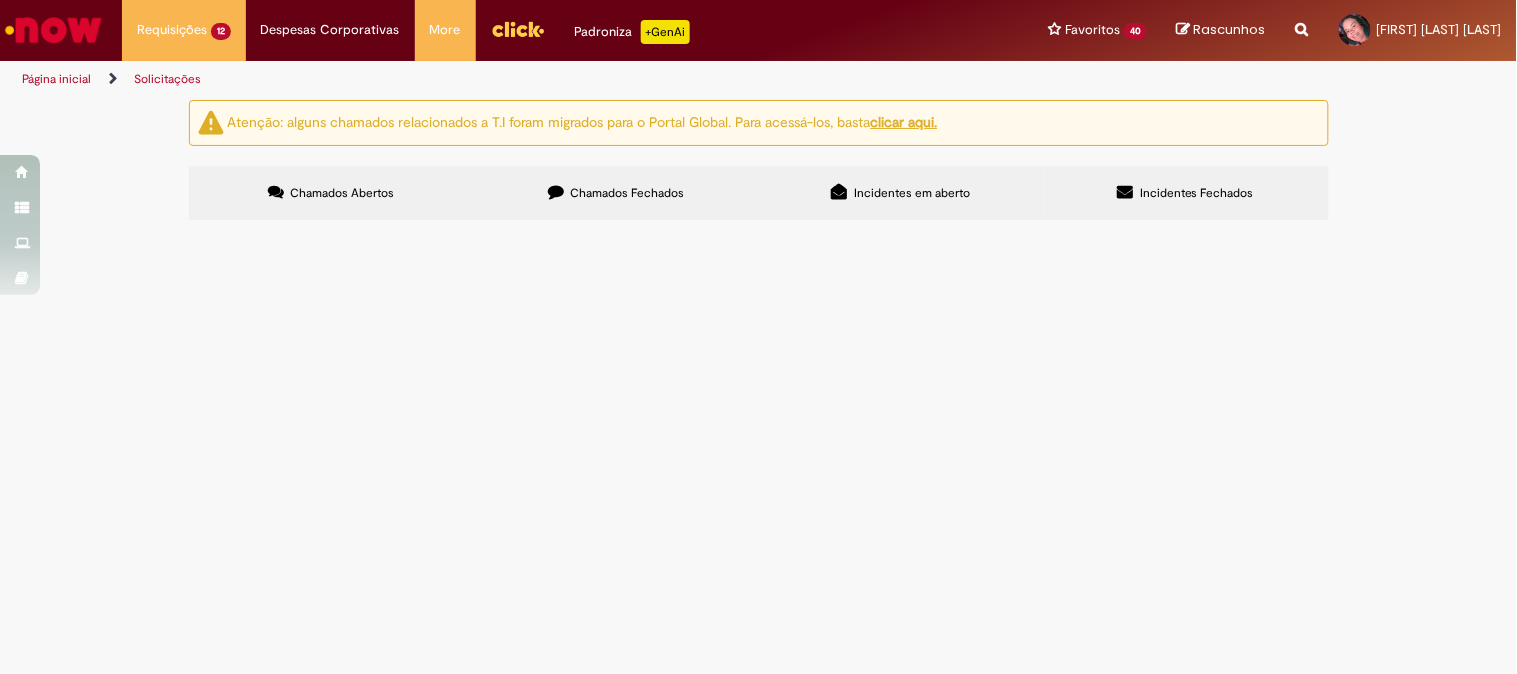 click at bounding box center (0, 0) 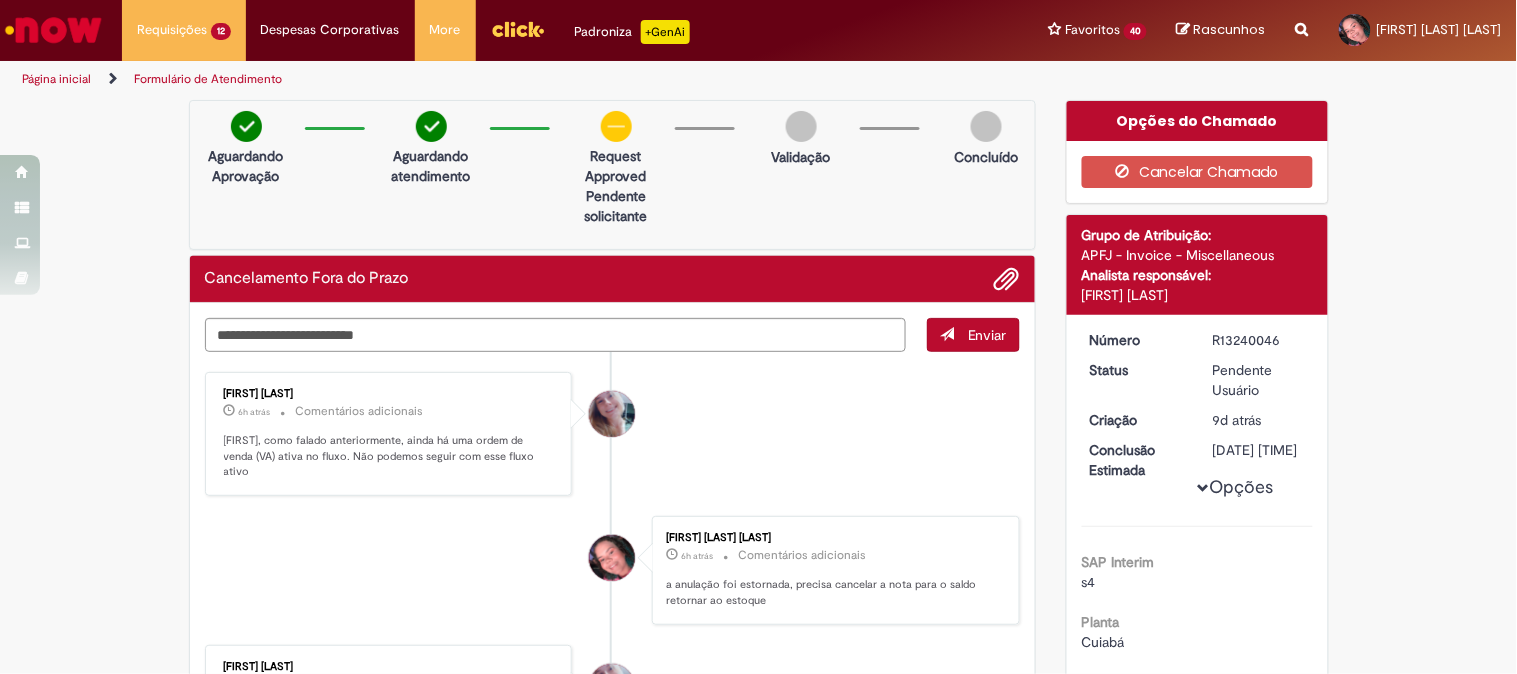 click on "R13240046" at bounding box center [1259, 340] 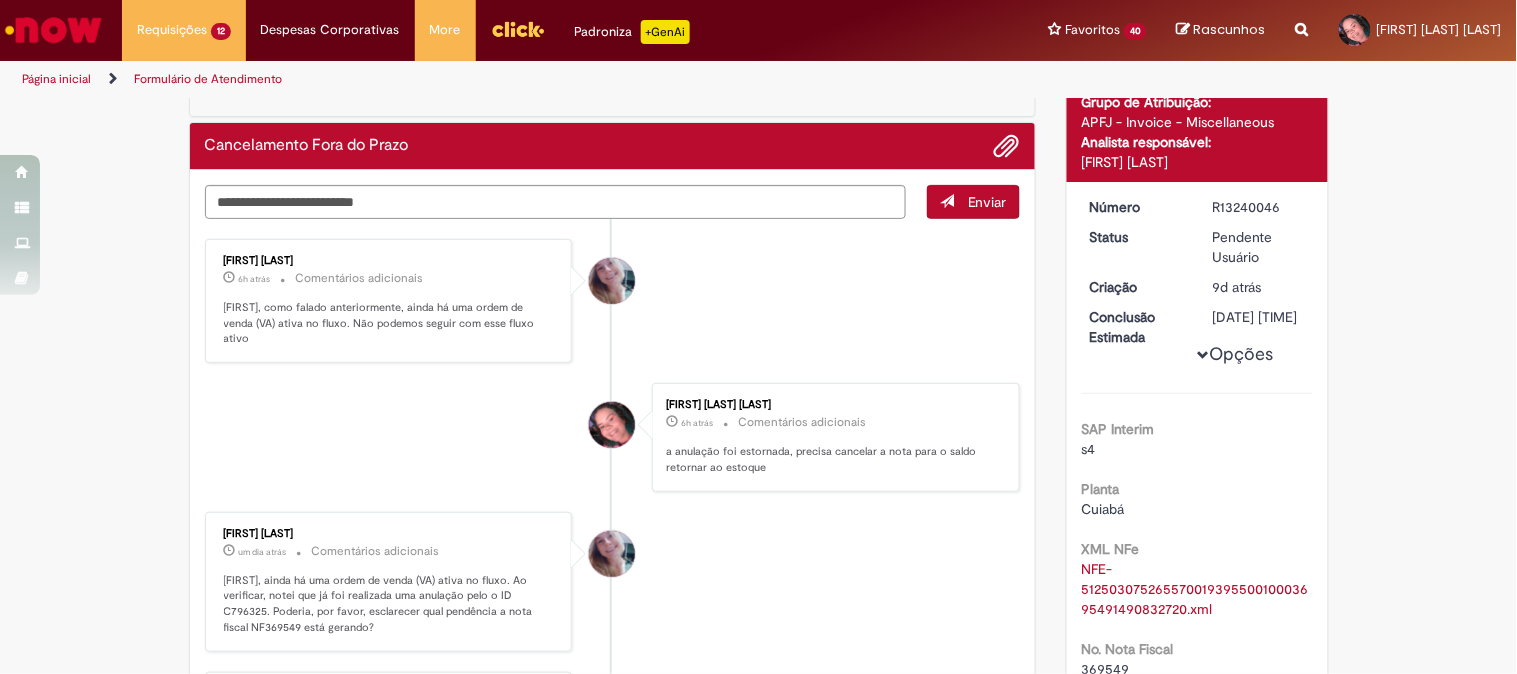 scroll, scrollTop: 177, scrollLeft: 0, axis: vertical 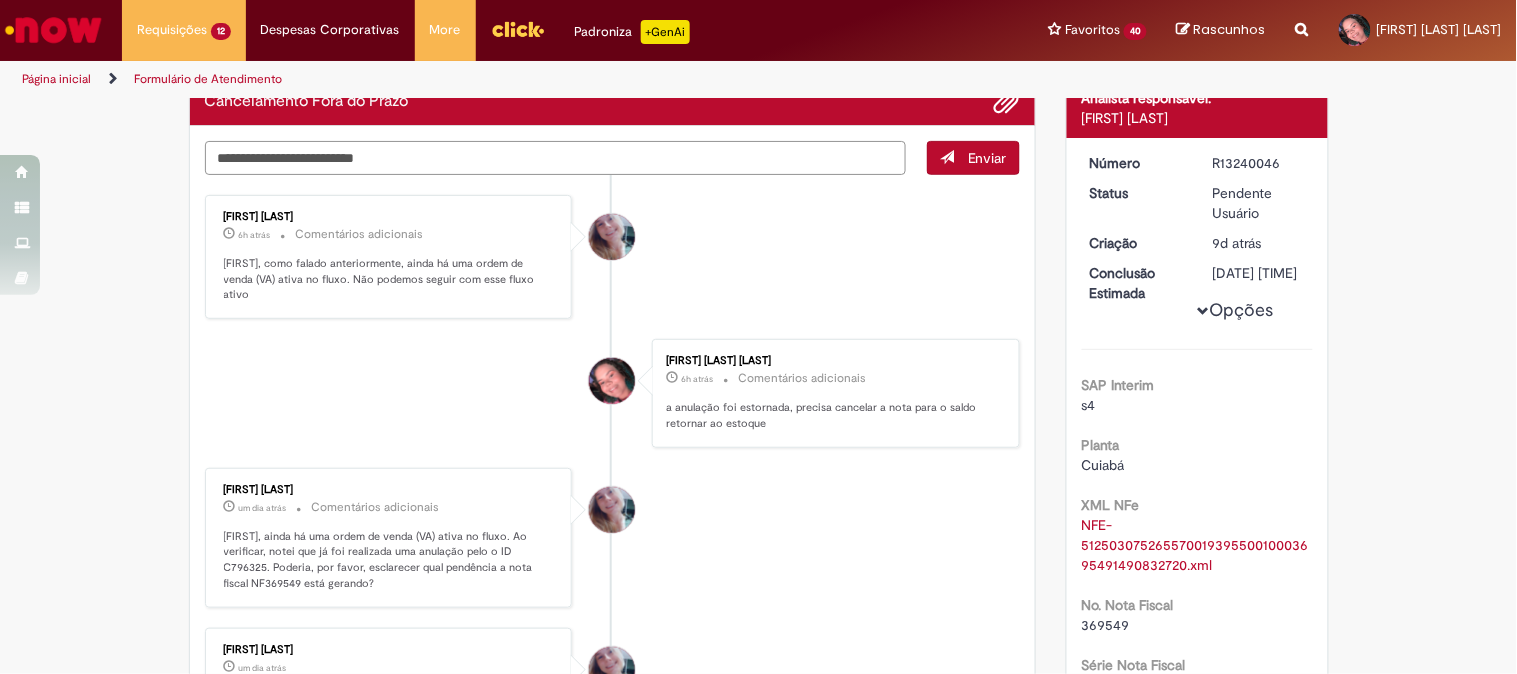 click at bounding box center [556, 158] 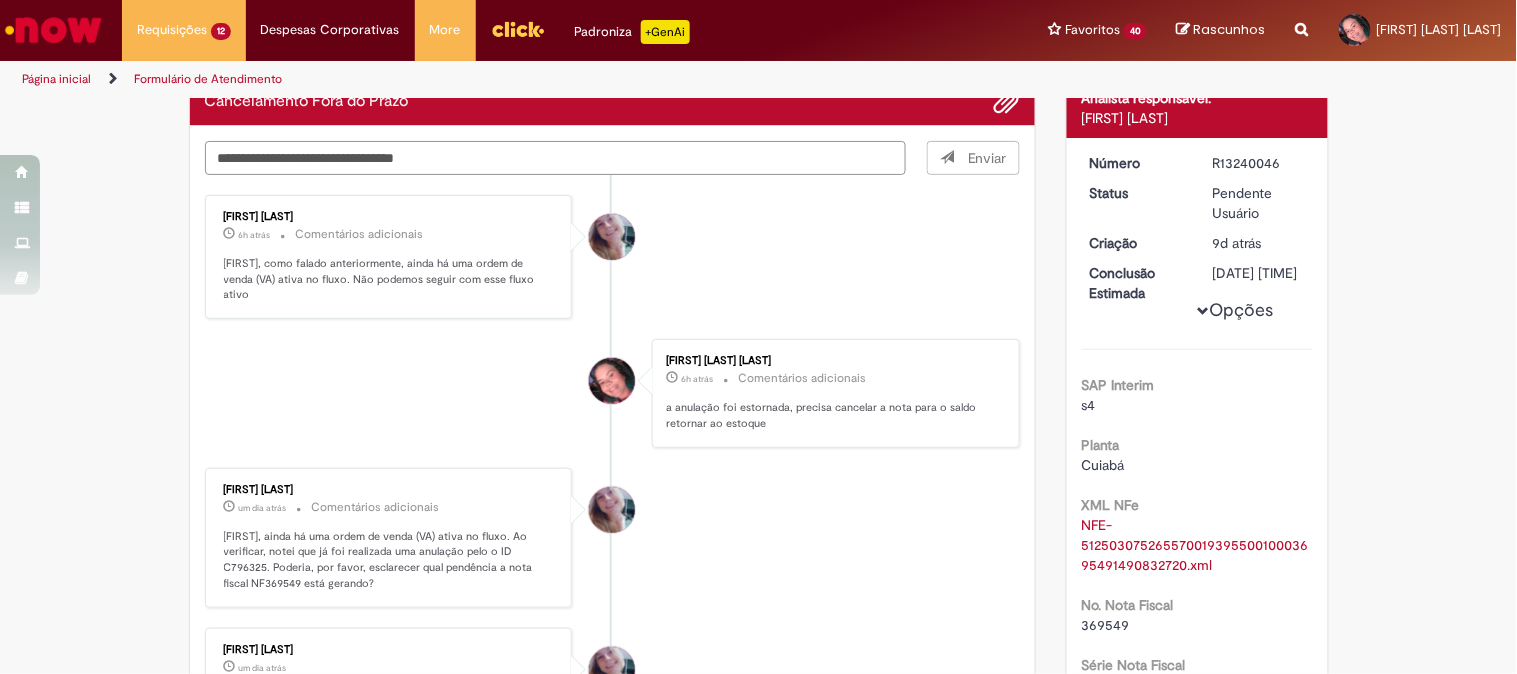 type on "**********" 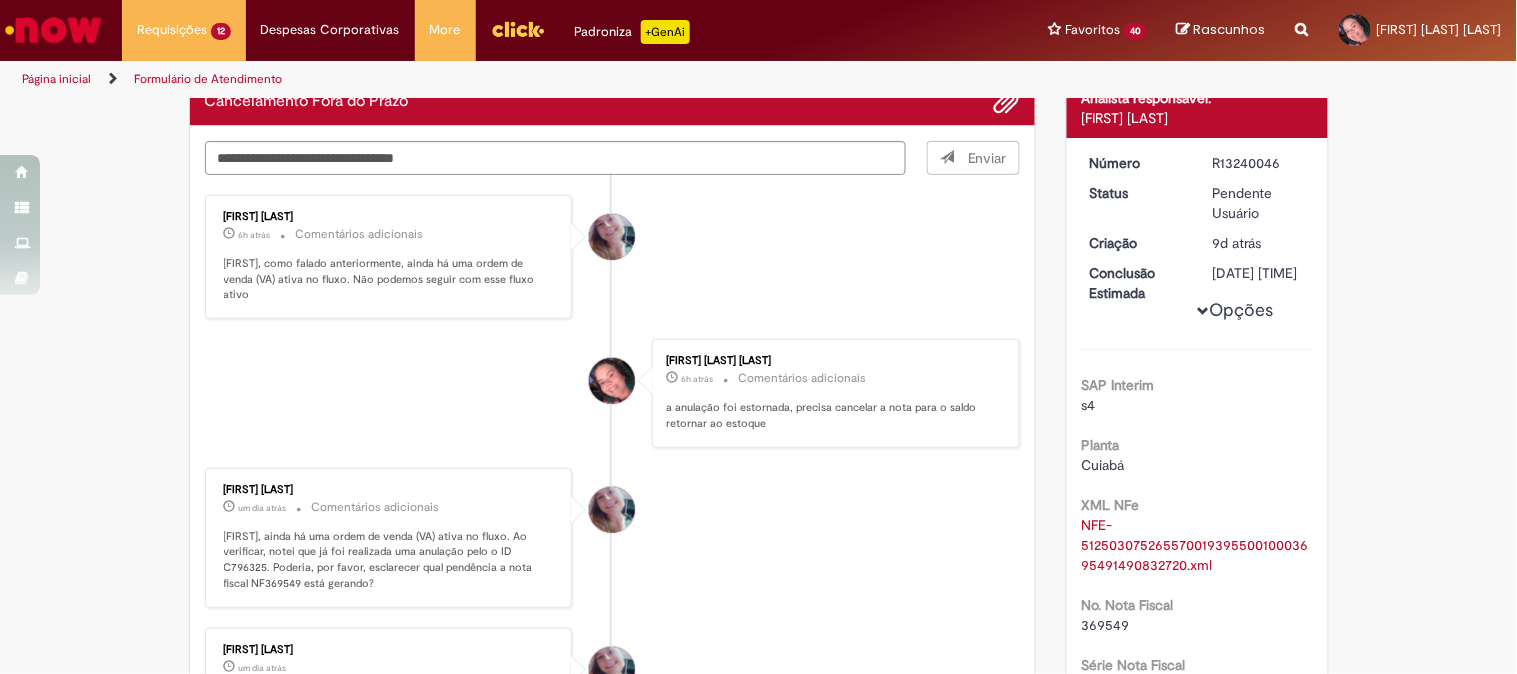 click on "R13240046" at bounding box center [1259, 163] 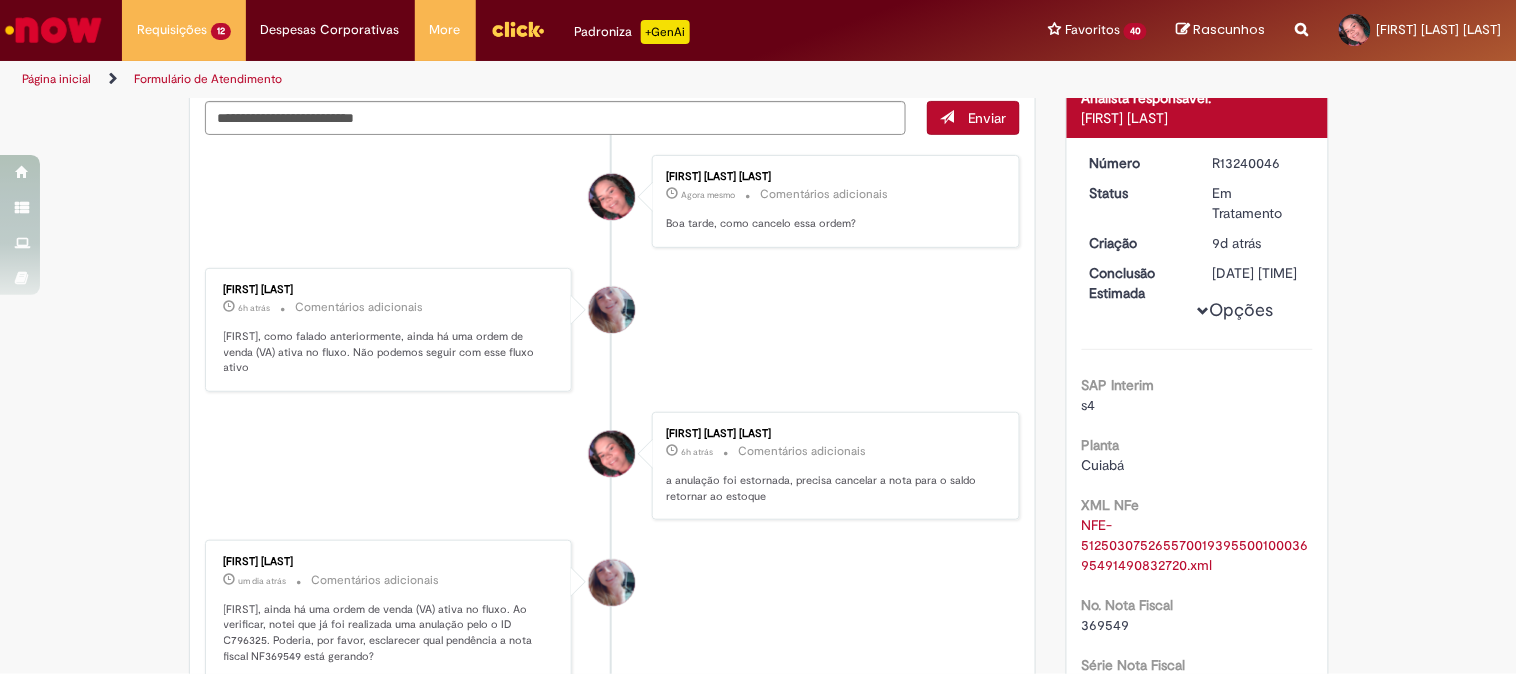 scroll, scrollTop: 137, scrollLeft: 0, axis: vertical 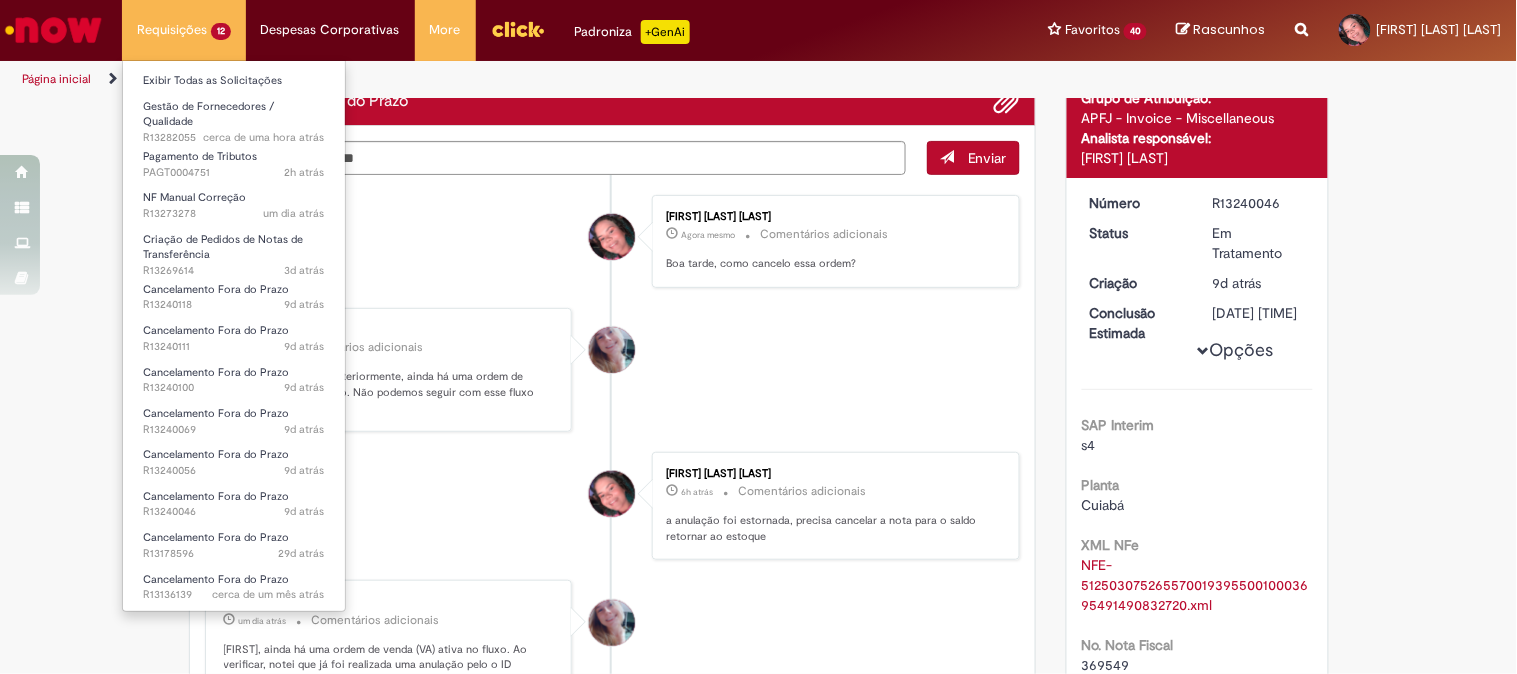 click on "Requisições   12
Exibir Todas as Solicitações
Gestão de Fornecedores / Qualidade
cerca de uma hora atrás cerca de uma hora atrás  R13282055
Pagamento de Tributos
2h atrás 2 horas atrás  PAGT0004751
NF Manual Correção
um dia atrás um dia atrás  R13273278
Criação de Pedidos de Notas de Transferência
3d atrás 3 dias atrás  R13269614
Cancelamento Fora do Prazo
9d atrás 9 dias atrás  R13240118
Cancelamento Fora do Prazo
9d atrás 9 dias atrás  R13240111
Cancelamento Fora do Prazo
9d atrás 9 dias atrás  R13240100
Cancelamento Fora do Prazo
9d atrás 9 dias atrás  R13240069
Cancelamento Fora do Prazo
9d atrás 9 dias atrás  R13240056
Cancelamento Fora do Prazo
9d atrás 9 dias atrás  R13240046" at bounding box center [184, 30] 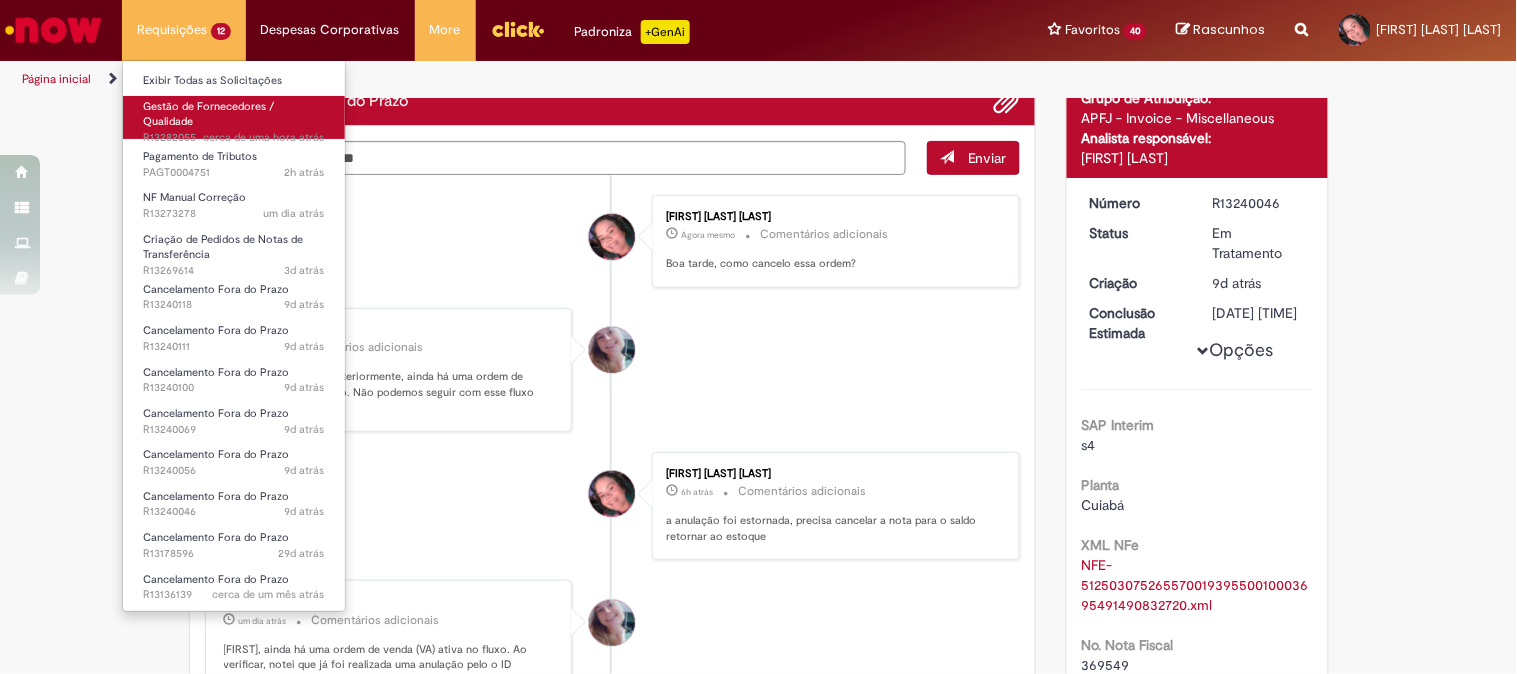 click on "Gestão de Fornecedores / Qualidade" at bounding box center (208, 114) 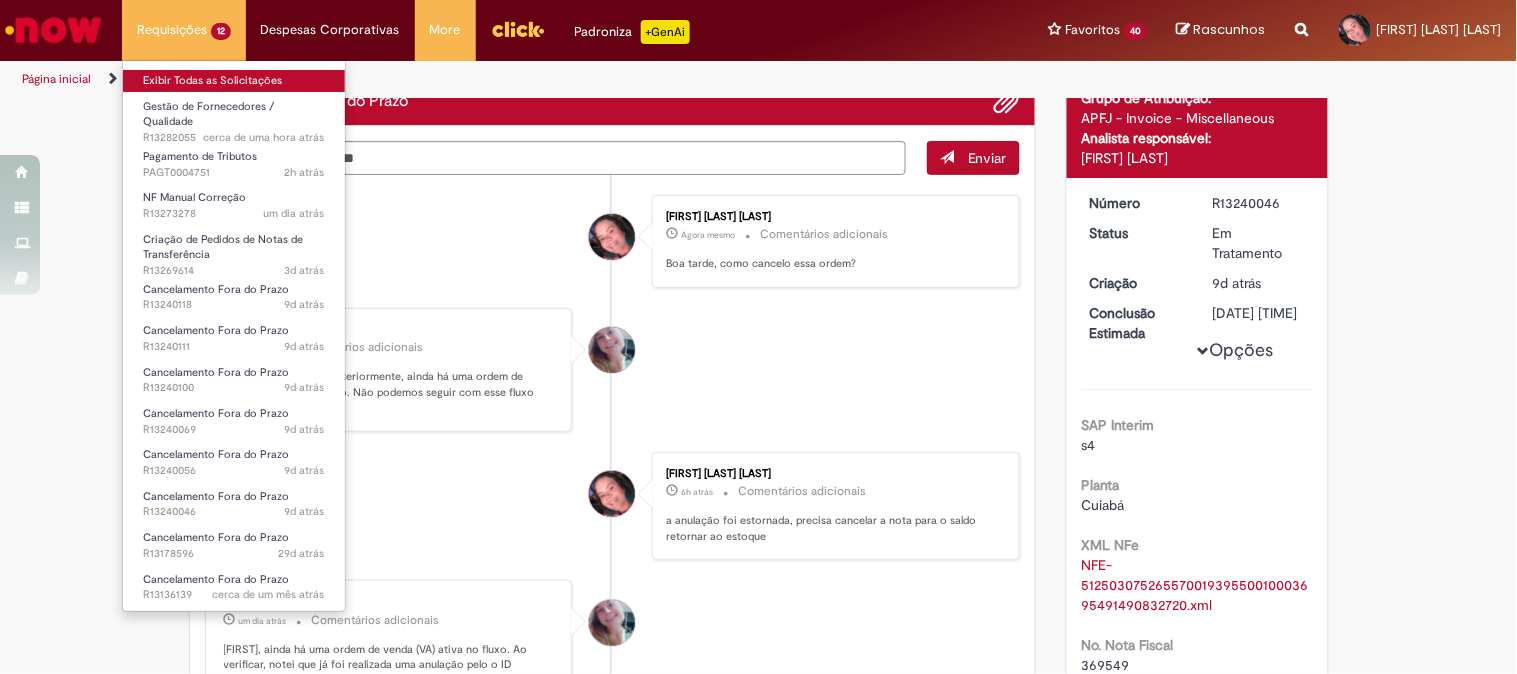 click on "Exibir Todas as Solicitações" at bounding box center (234, 81) 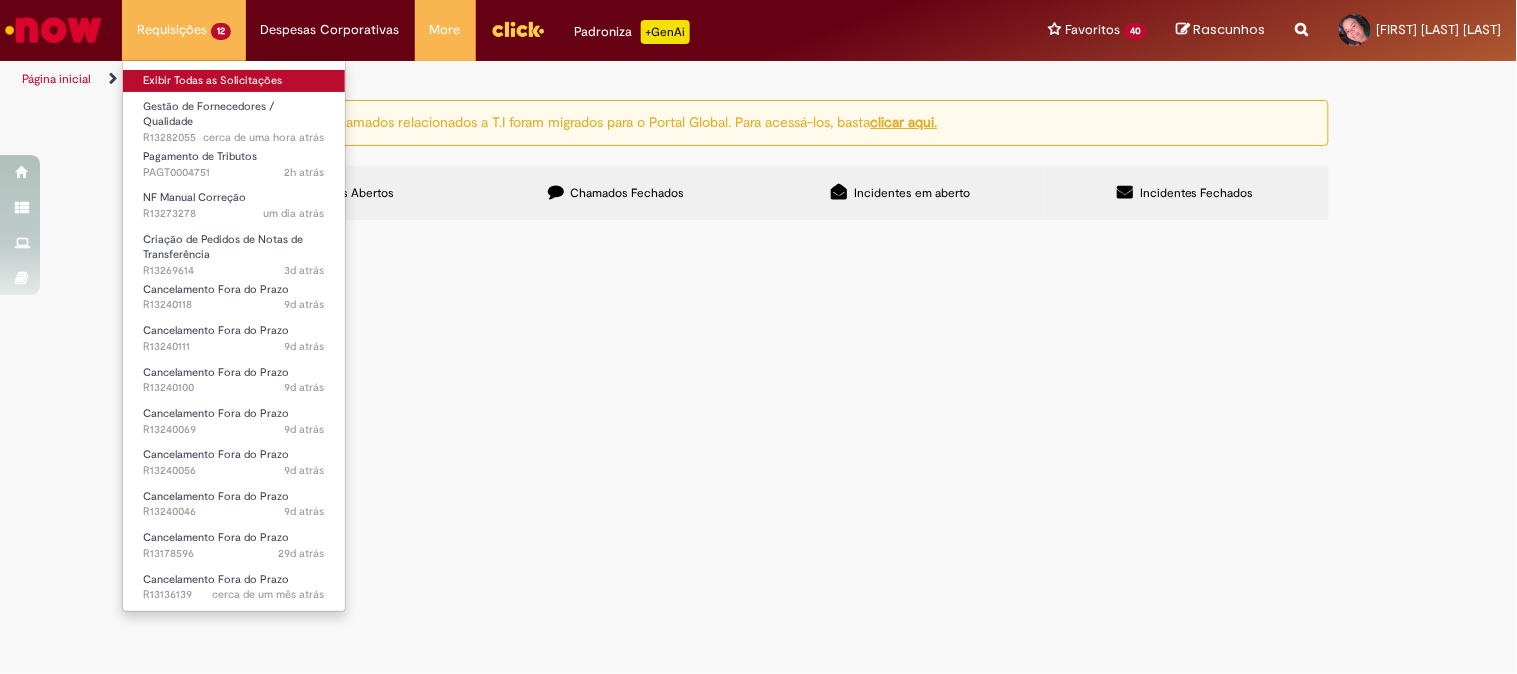 scroll, scrollTop: 0, scrollLeft: 0, axis: both 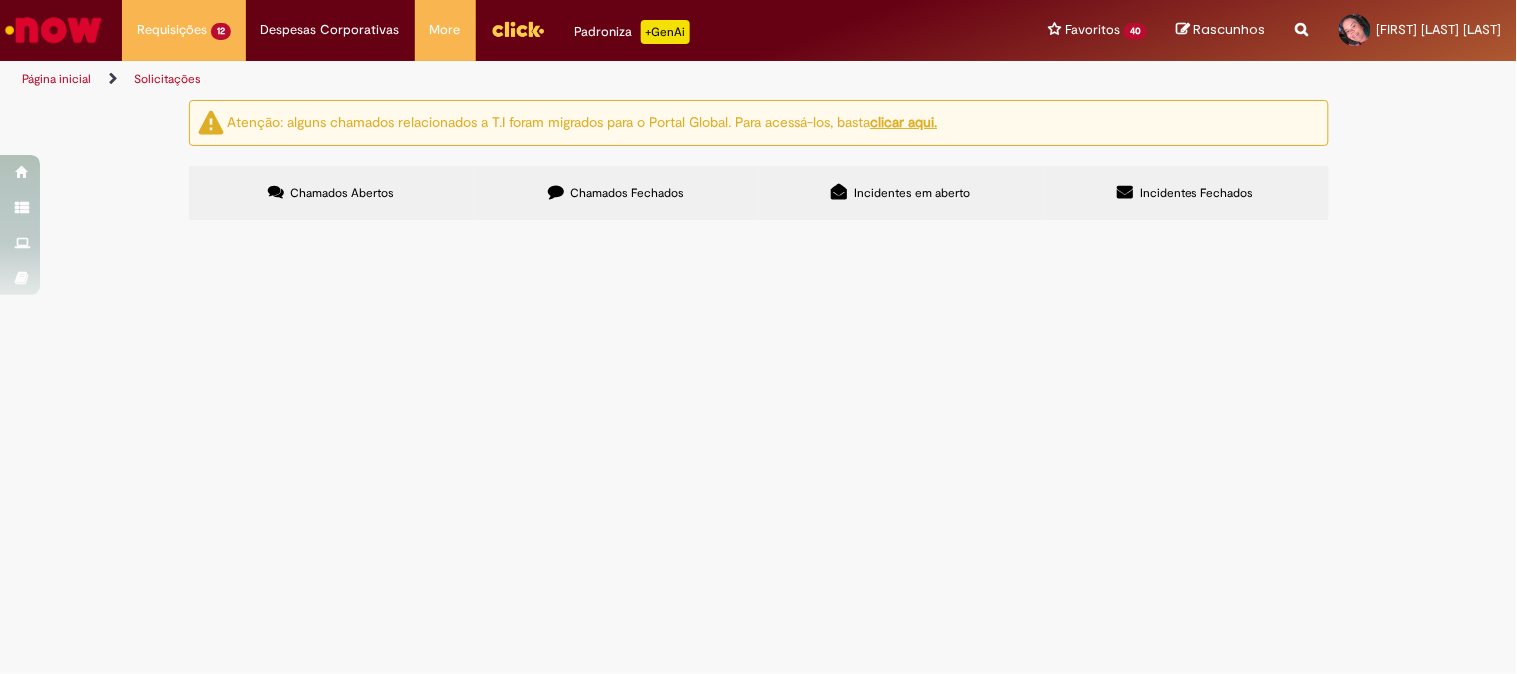 click on "Solicitações
Atenção: alguns chamados relacionados a T.I foram migrados para o Portal Global. Para acessá-los, basta  clicar aqui.
Chamados Abertos     Chamados Fechados     Incidentes em aberto     Incidentes Fechados
Itens solicitados
Exportar como PDF Exportar como Excel Exportar como CSV
Solicitações
Carregamento de dados...
Pagamento de Tributos
Exportar como PDF Exportar como Excel Exportar como CSV
Pagamento de Tributos
Carregamento de dados...
Itens solicitados" at bounding box center (758, 386) 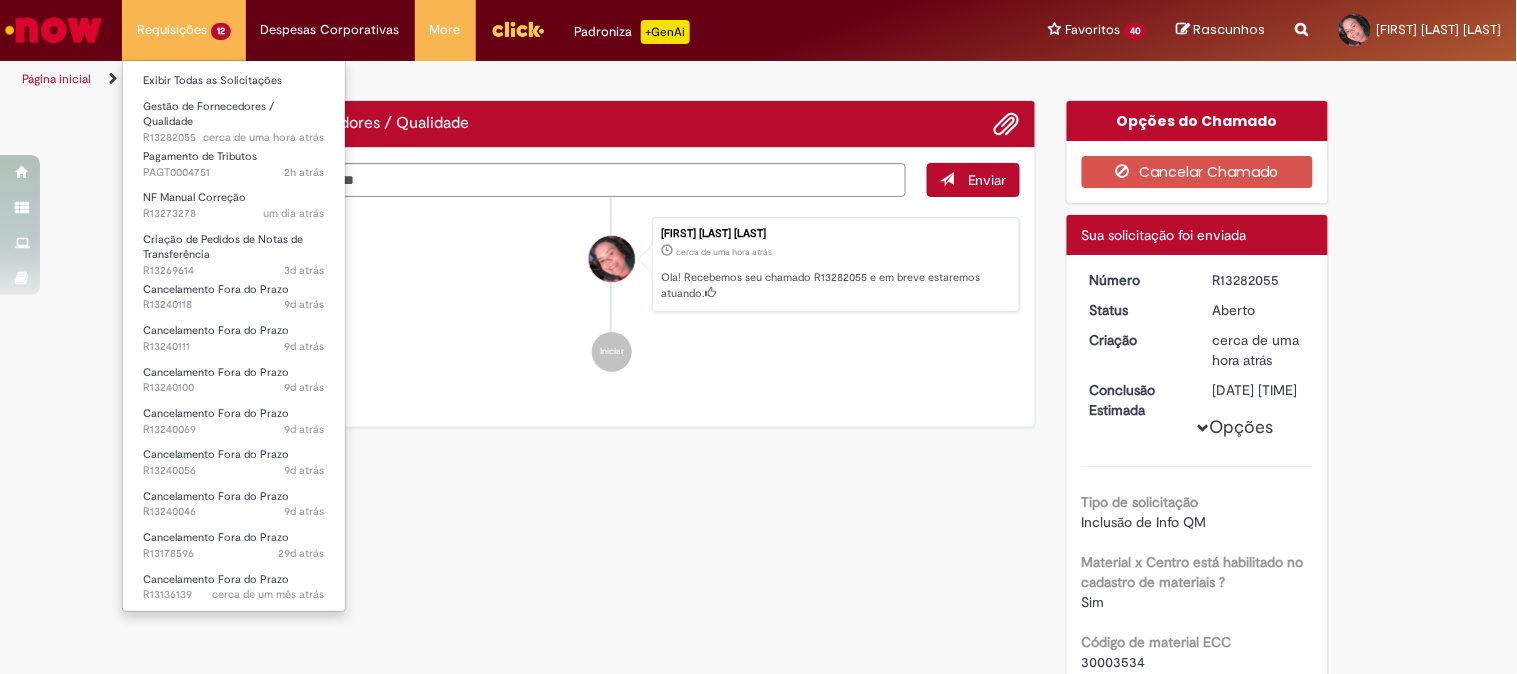 click on "Requisições   12
Exibir Todas as Solicitações
Gestão de Fornecedores / Qualidade
cerca de uma hora atrás cerca de uma hora atrás  R13282055
Pagamento de Tributos
2h atrás 2 horas atrás  PAGT0004751
NF Manual Correção
um dia atrás um dia atrás  R13273278
Criação de Pedidos de Notas de Transferência
3d atrás 3 dias atrás  R13269614
Cancelamento Fora do Prazo
9d atrás 9 dias atrás  R13240118
Cancelamento Fora do Prazo
9d atrás 9 dias atrás  R13240111
Cancelamento Fora do Prazo
9d atrás 9 dias atrás  R13240100
Cancelamento Fora do Prazo
9d atrás 9 dias atrás  R13240069
Cancelamento Fora do Prazo
9d atrás 9 dias atrás  R13240056
Cancelamento Fora do Prazo
9d atrás 9 dias atrás  R13240046" at bounding box center (184, 30) 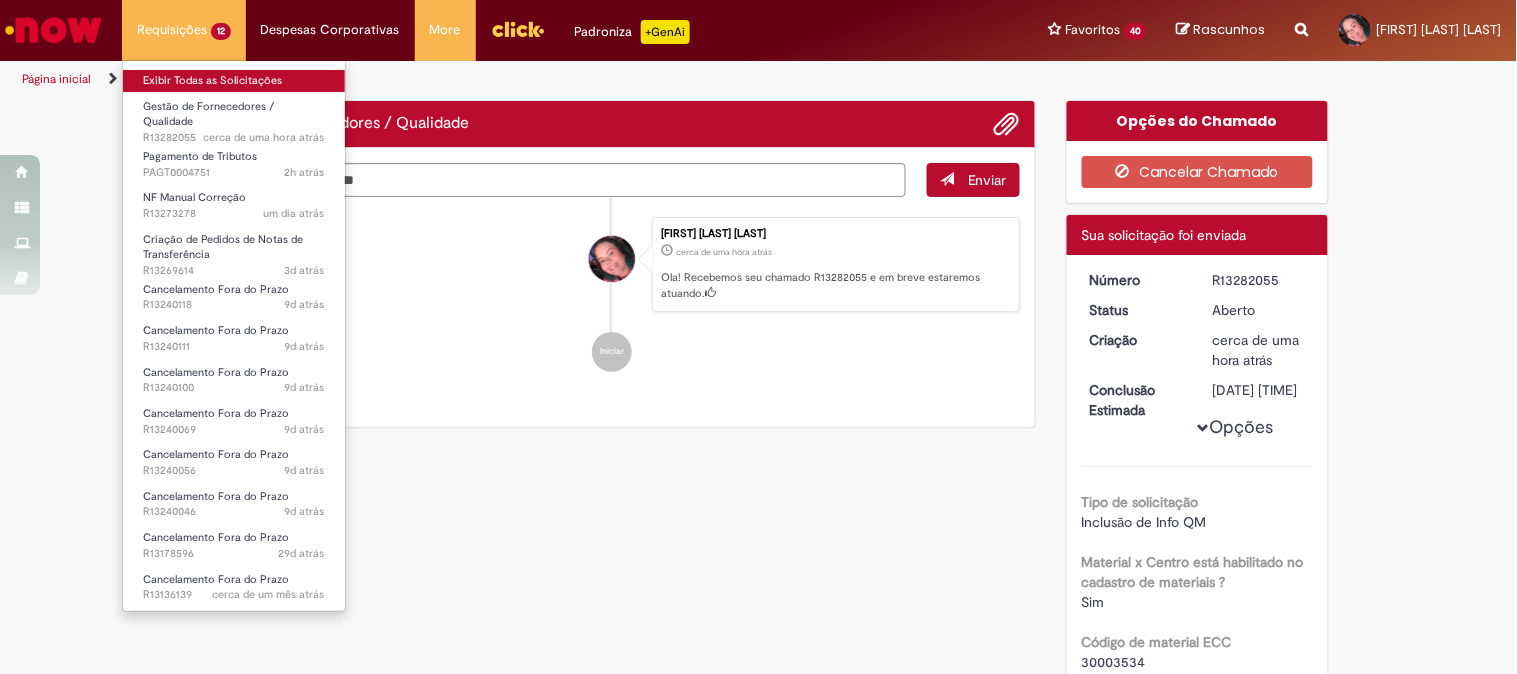 click on "Exibir Todas as Solicitações" at bounding box center [234, 81] 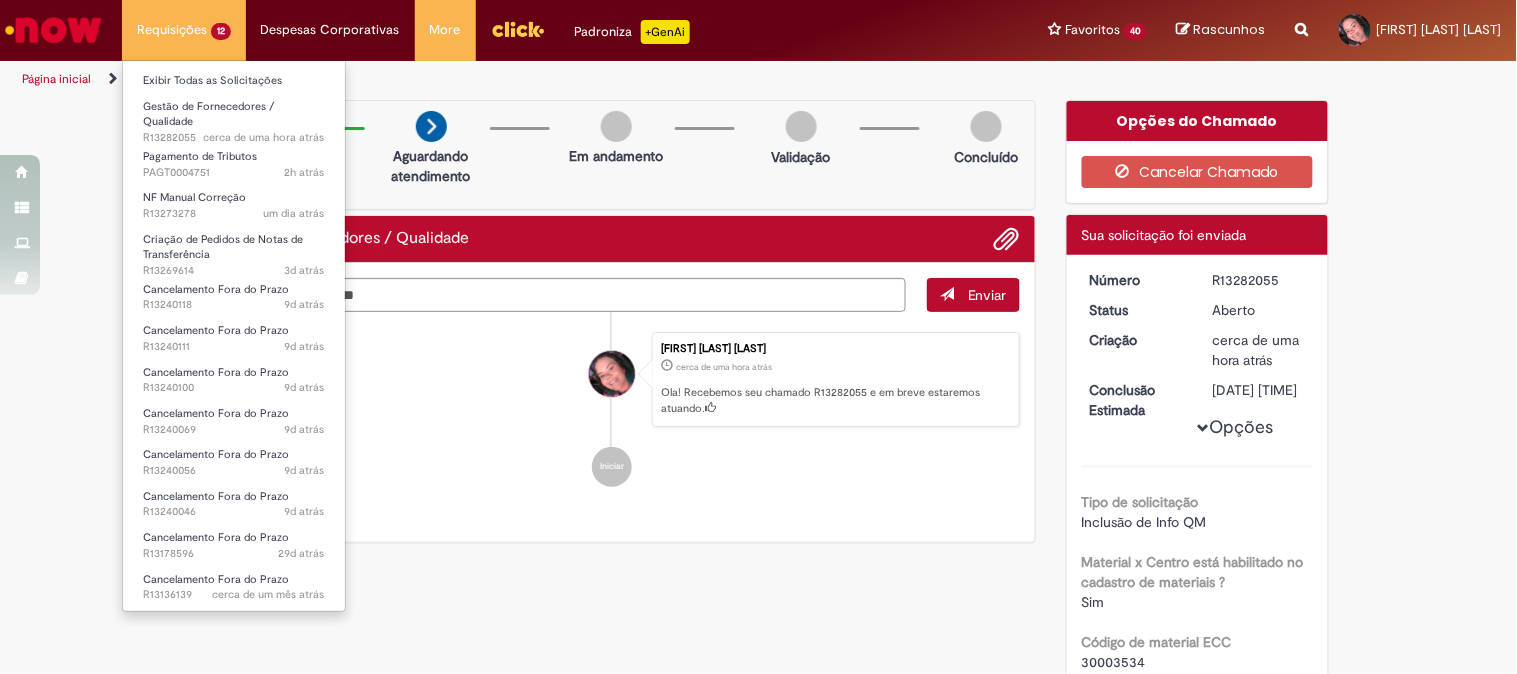 click on "Requisições   12
Exibir Todas as Solicitações
Gestão de Fornecedores / Qualidade
cerca de uma hora atrás cerca de uma hora atrás  R13282055
Pagamento de Tributos
2h atrás 2 horas atrás  PAGT0004751
NF Manual Correção
um dia atrás um dia atrás  R13273278
Criação de Pedidos de Notas de Transferência
3d atrás 3 dias atrás  R13269614
Cancelamento Fora do Prazo
9d atrás 9 dias atrás  R13240118
Cancelamento Fora do Prazo
9d atrás 9 dias atrás  R13240111
Cancelamento Fora do Prazo
9d atrás 9 dias atrás  R13240100
Cancelamento Fora do Prazo
9d atrás 9 dias atrás  R13240069
Cancelamento Fora do Prazo
9d atrás 9 dias atrás  R13240056
Cancelamento Fora do Prazo
9d atrás 9 dias atrás  R13240046" at bounding box center (184, 30) 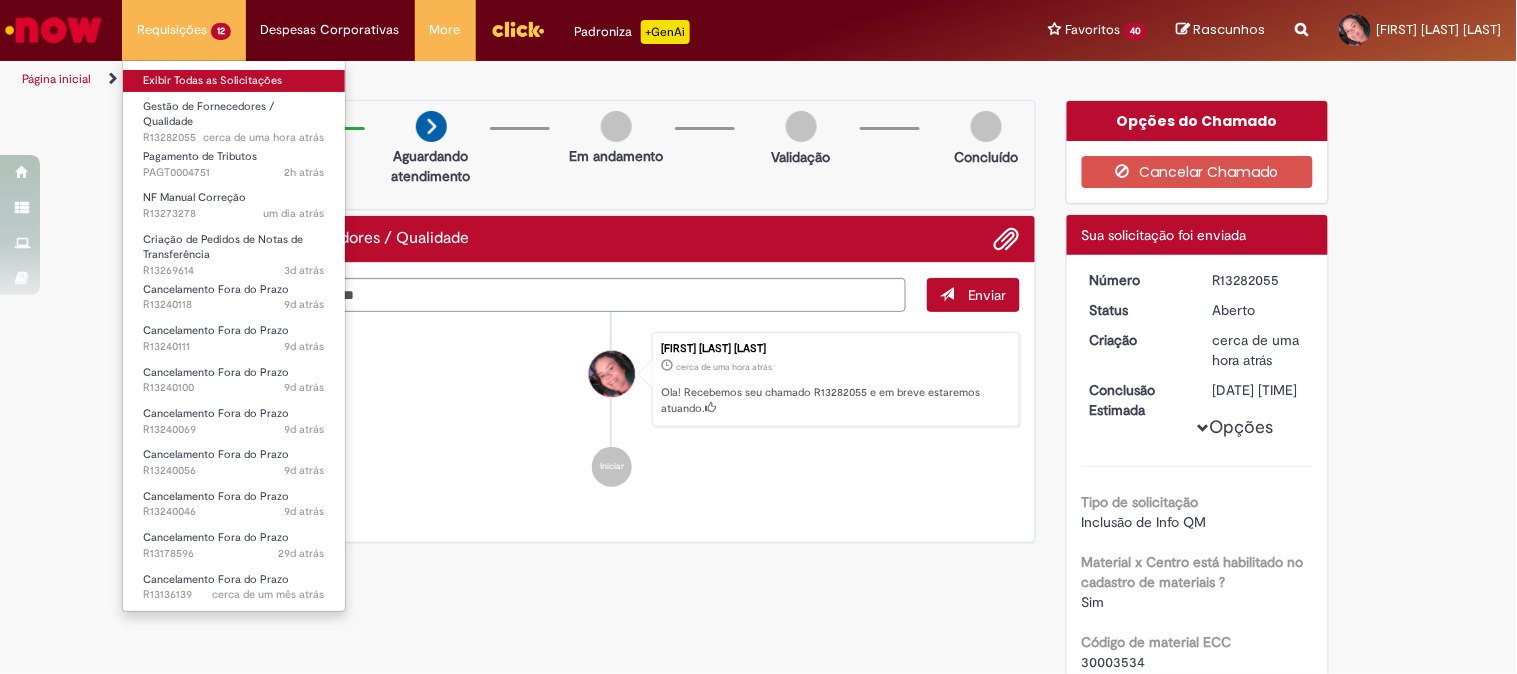 click on "Exibir Todas as Solicitações" at bounding box center (234, 81) 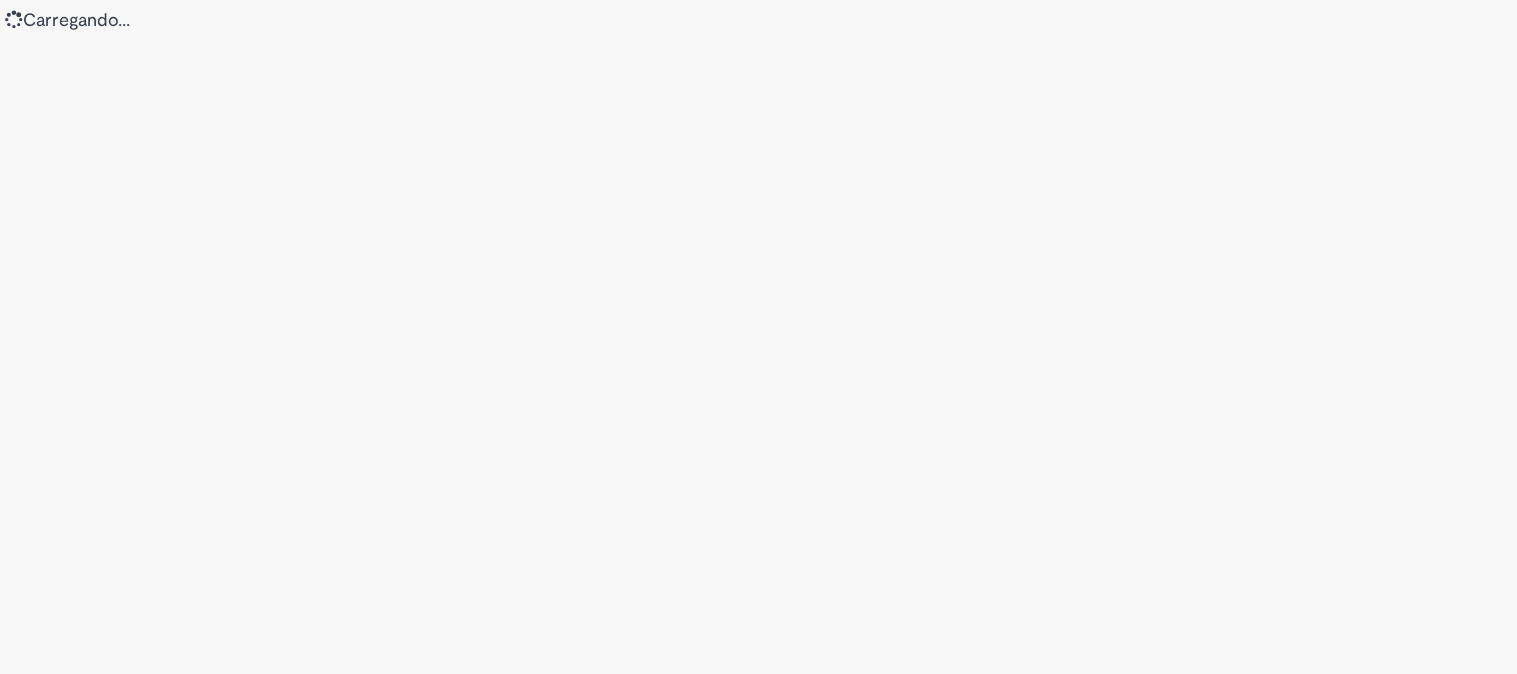 scroll, scrollTop: 0, scrollLeft: 0, axis: both 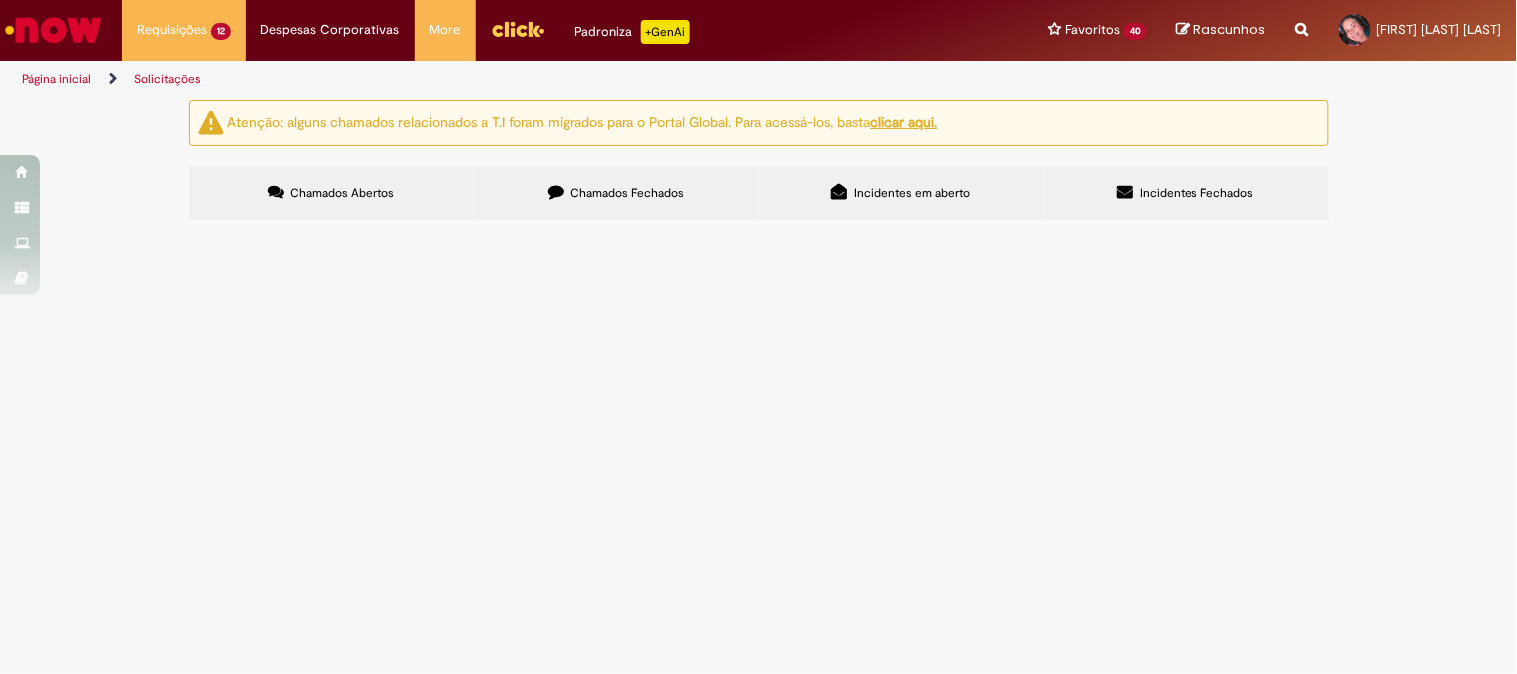 click at bounding box center (0, 0) 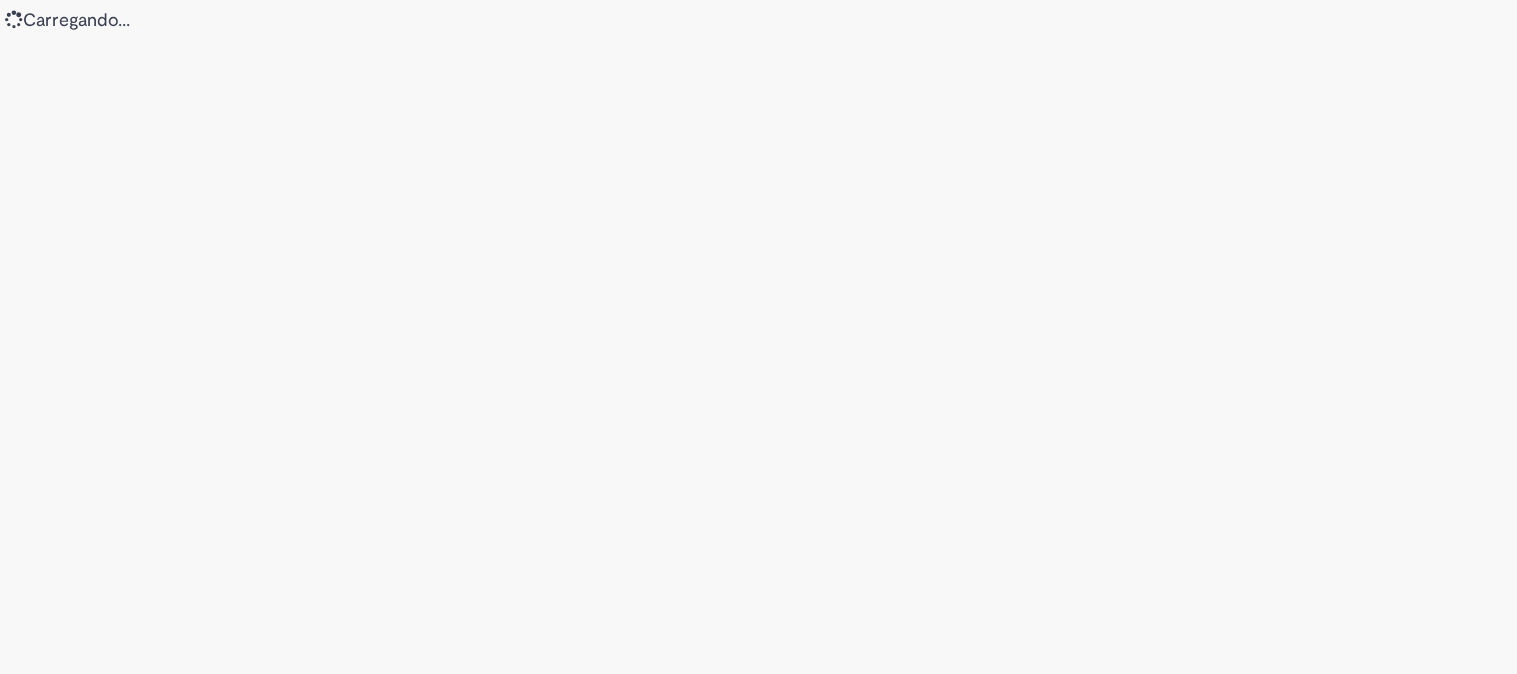 scroll, scrollTop: 0, scrollLeft: 0, axis: both 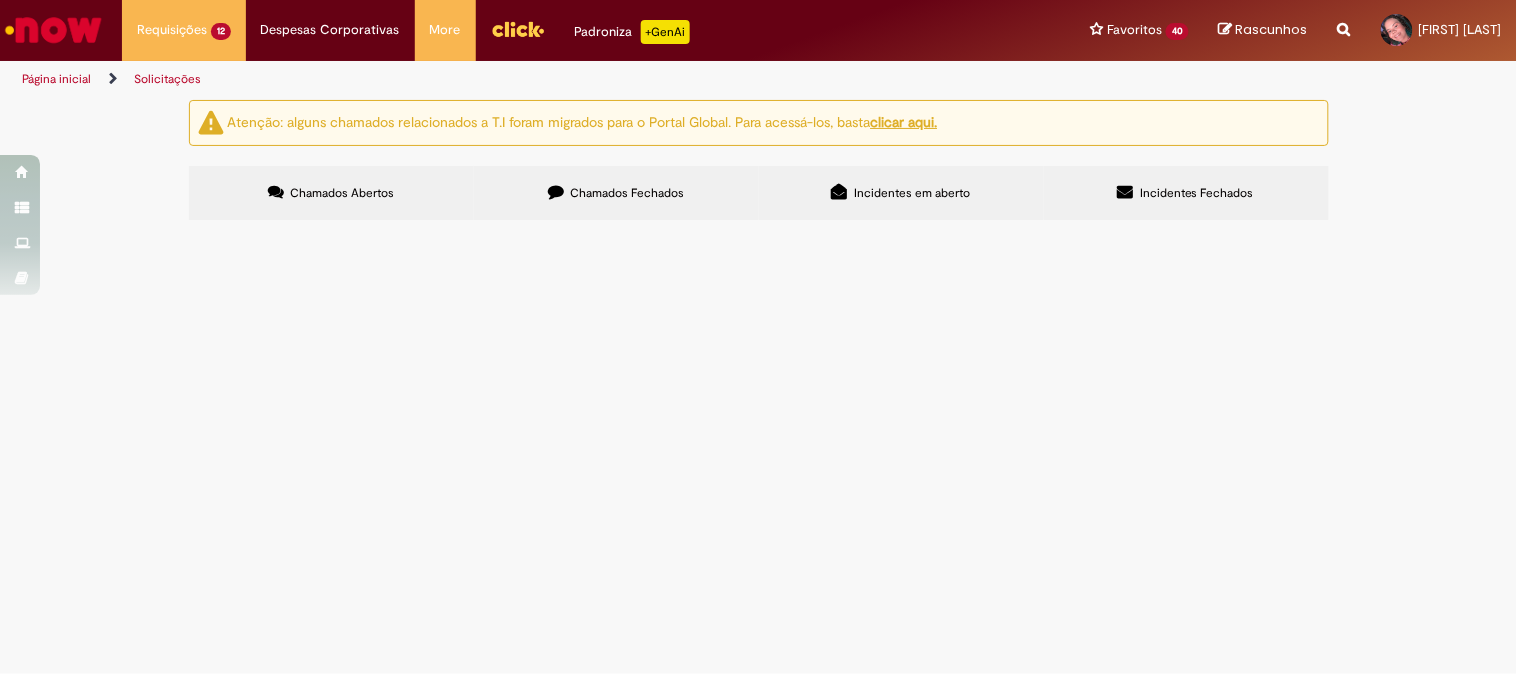 click at bounding box center [0, 0] 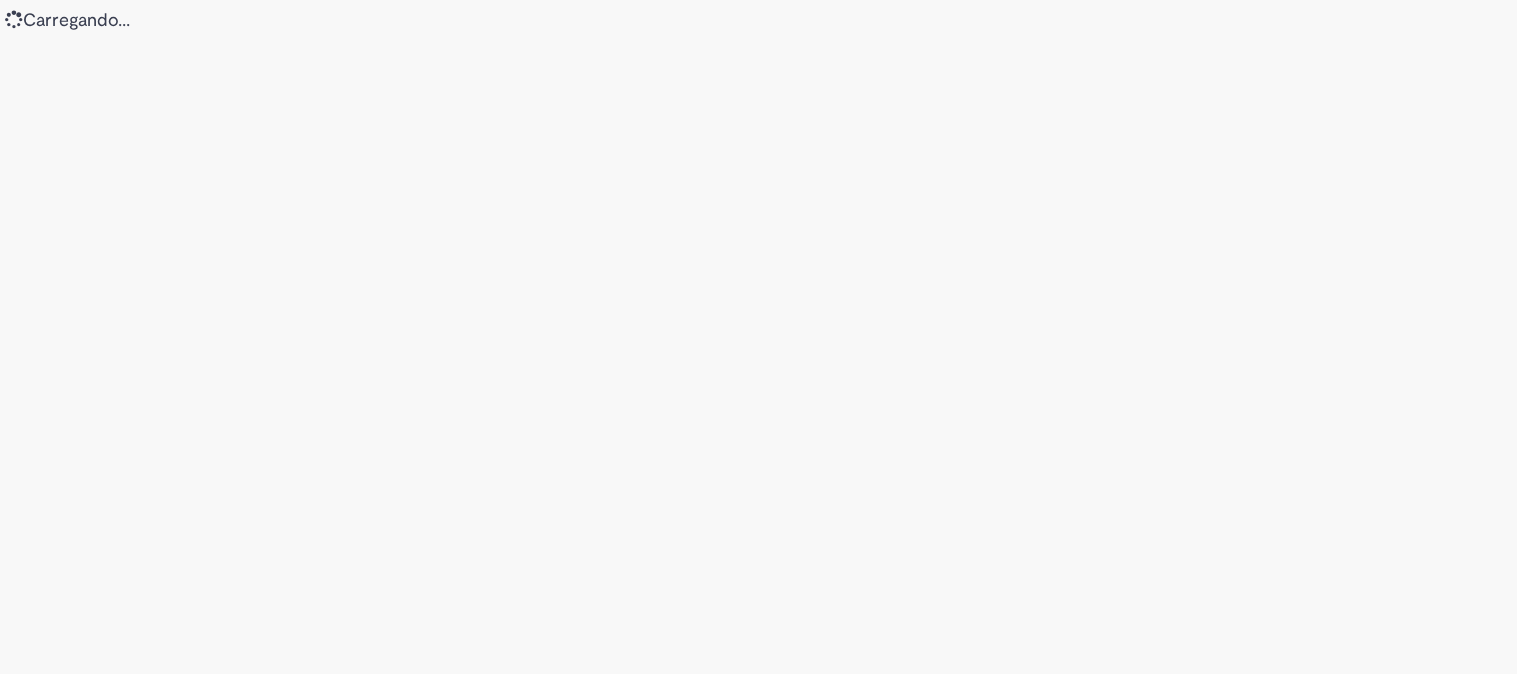 scroll, scrollTop: 0, scrollLeft: 0, axis: both 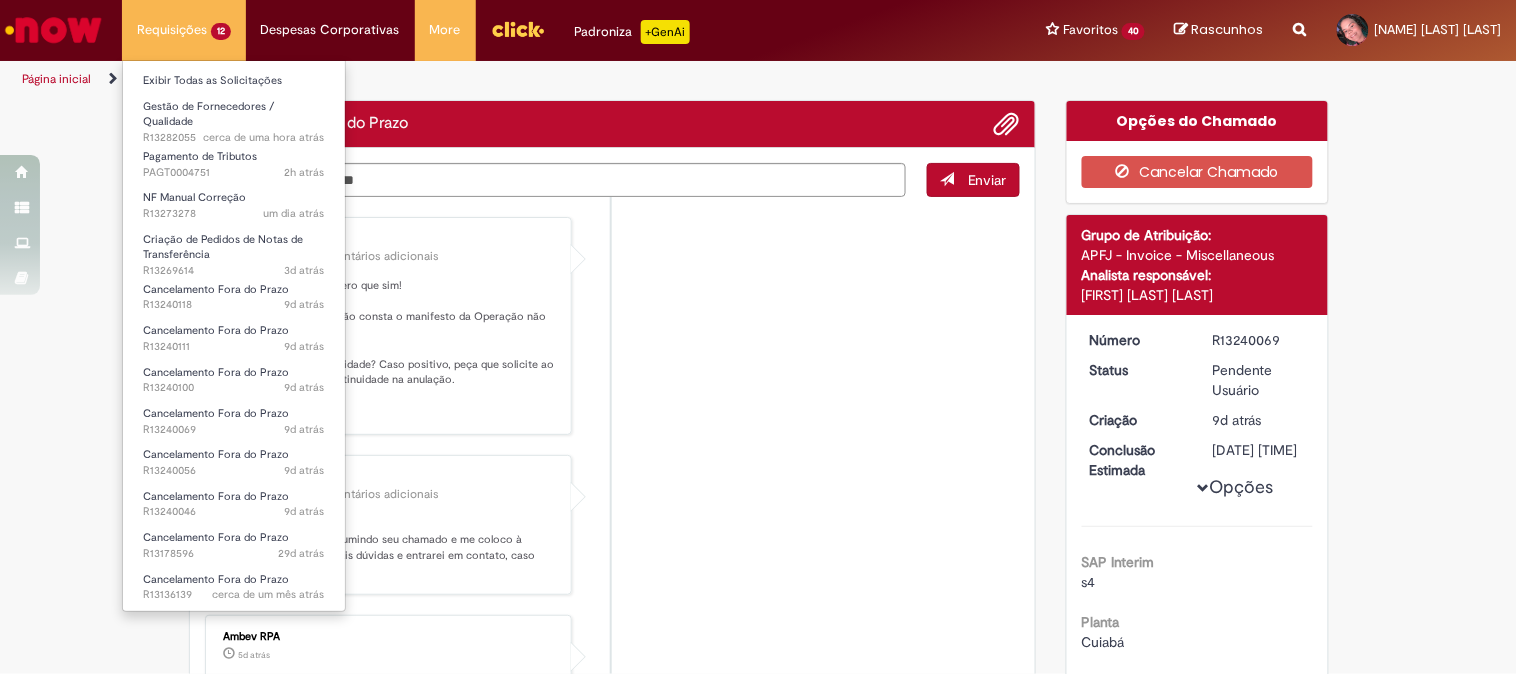 click on "Requisições   12
Exibir Todas as Solicitações
Gestão de Fornecedores / Qualidade
cerca de uma hora atrás cerca de uma hora atrás  R13282055
Pagamento de Tributos
2h atrás 2 horas atrás  PAGT0004751
NF Manual Correção
um dia atrás um dia atrás  R13273278
Criação de Pedidos de Notas de Transferência
3d atrás 3 dias atrás  R13269614
Cancelamento Fora do Prazo
9d atrás 9 dias atrás  R13240118
Cancelamento Fora do Prazo
9d atrás 9 dias atrás  R13240111
Cancelamento Fora do Prazo
9d atrás 9 dias atrás  R13240100
Cancelamento Fora do Prazo
9d atrás 9 dias atrás  R13240069
Cancelamento Fora do Prazo
9d atrás 9 dias atrás  R13240056
Cancelamento Fora do Prazo
9d atrás 9 dias atrás  R13240046" at bounding box center (184, 30) 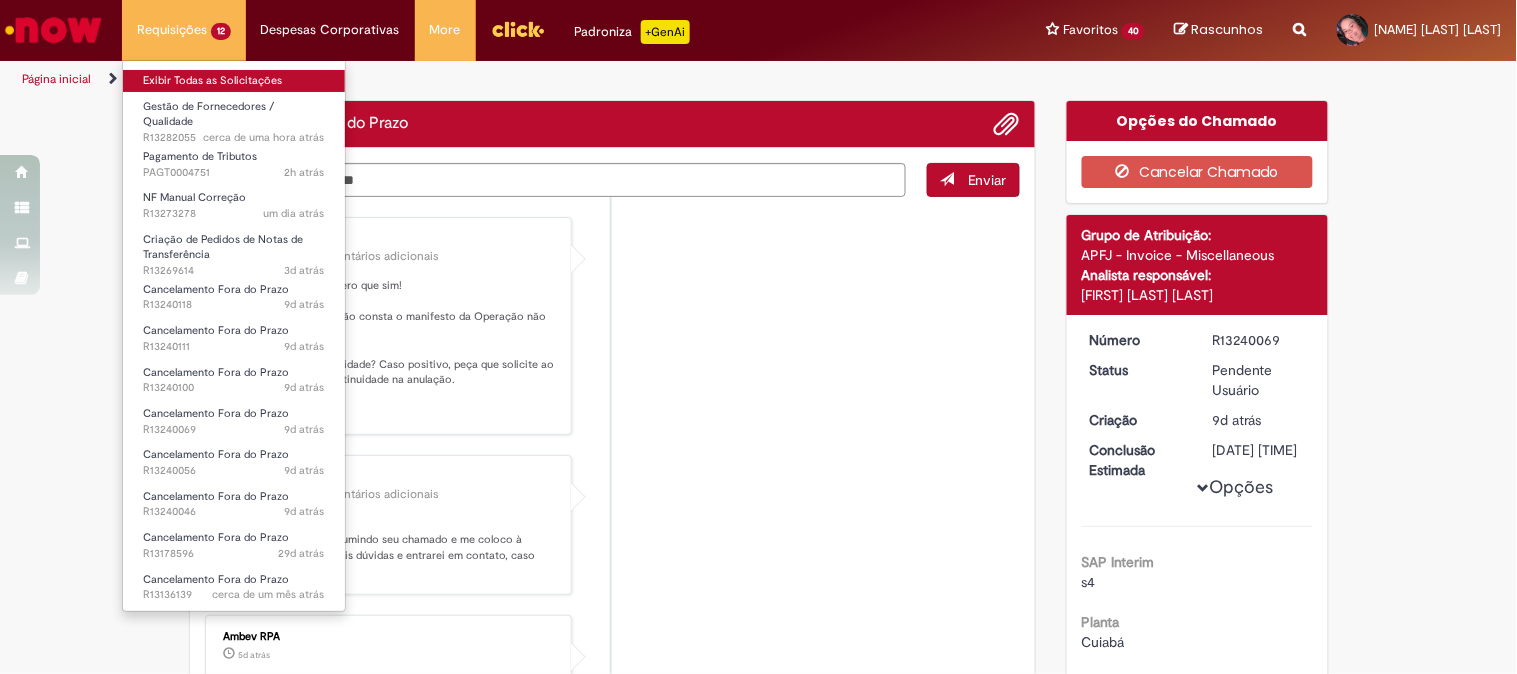 click on "Exibir Todas as Solicitações" at bounding box center (234, 81) 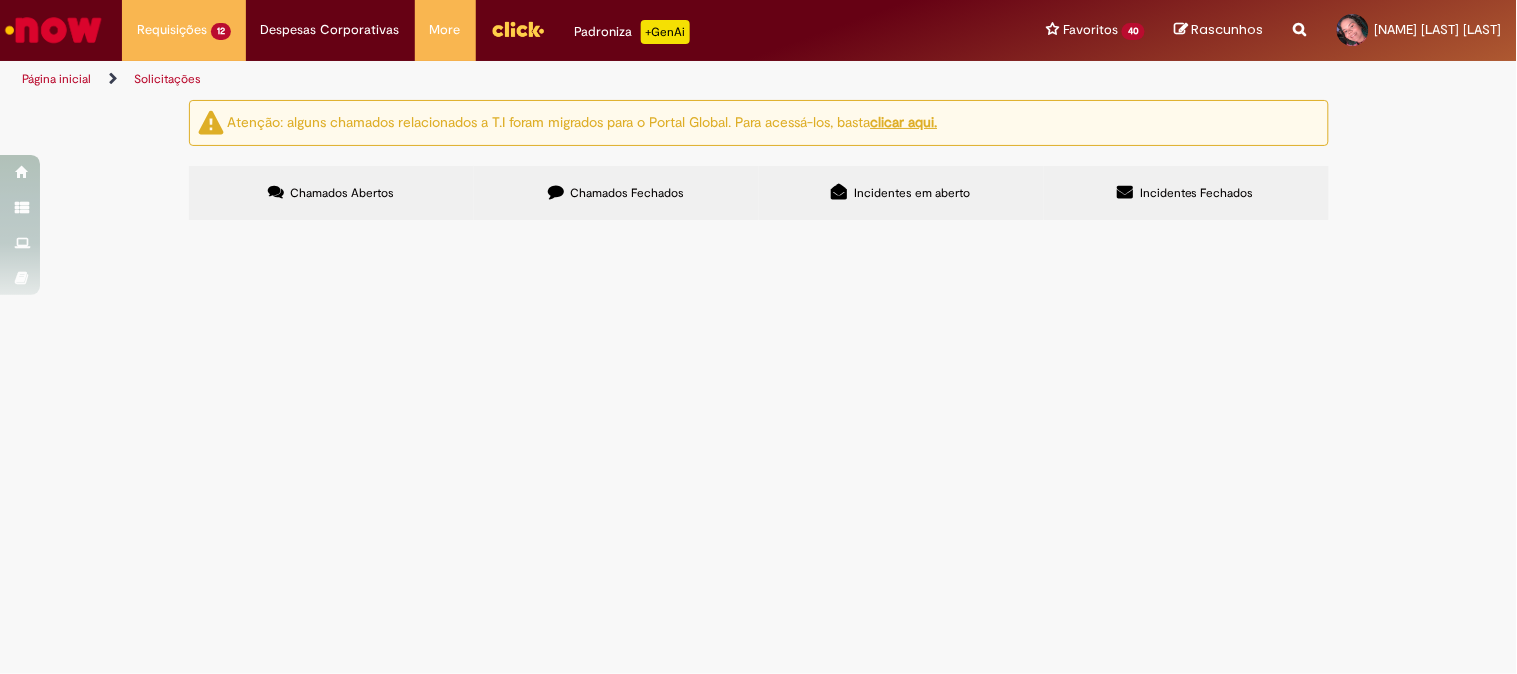 click at bounding box center (0, 0) 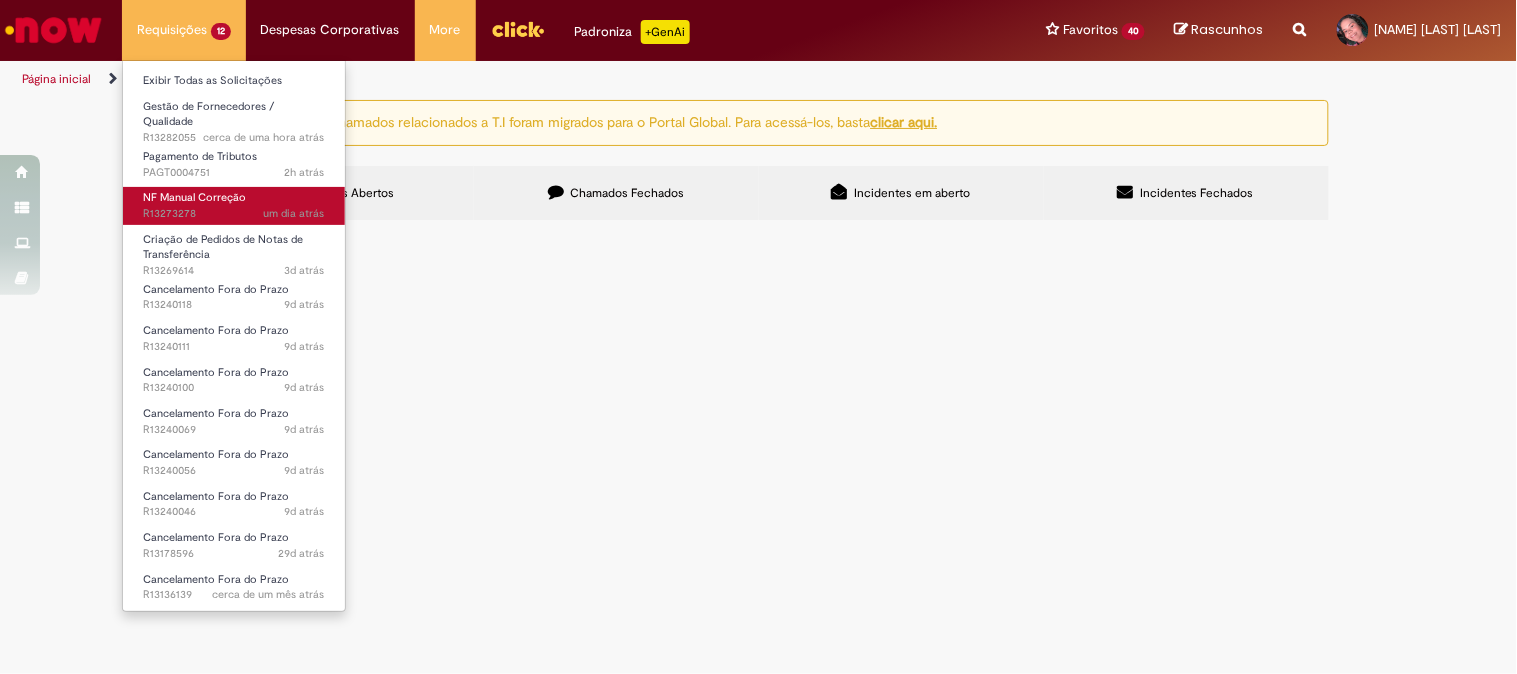 click on "NF Manual Correção
um dia atrás um dia atrás  R[NUMBER]" at bounding box center (234, 205) 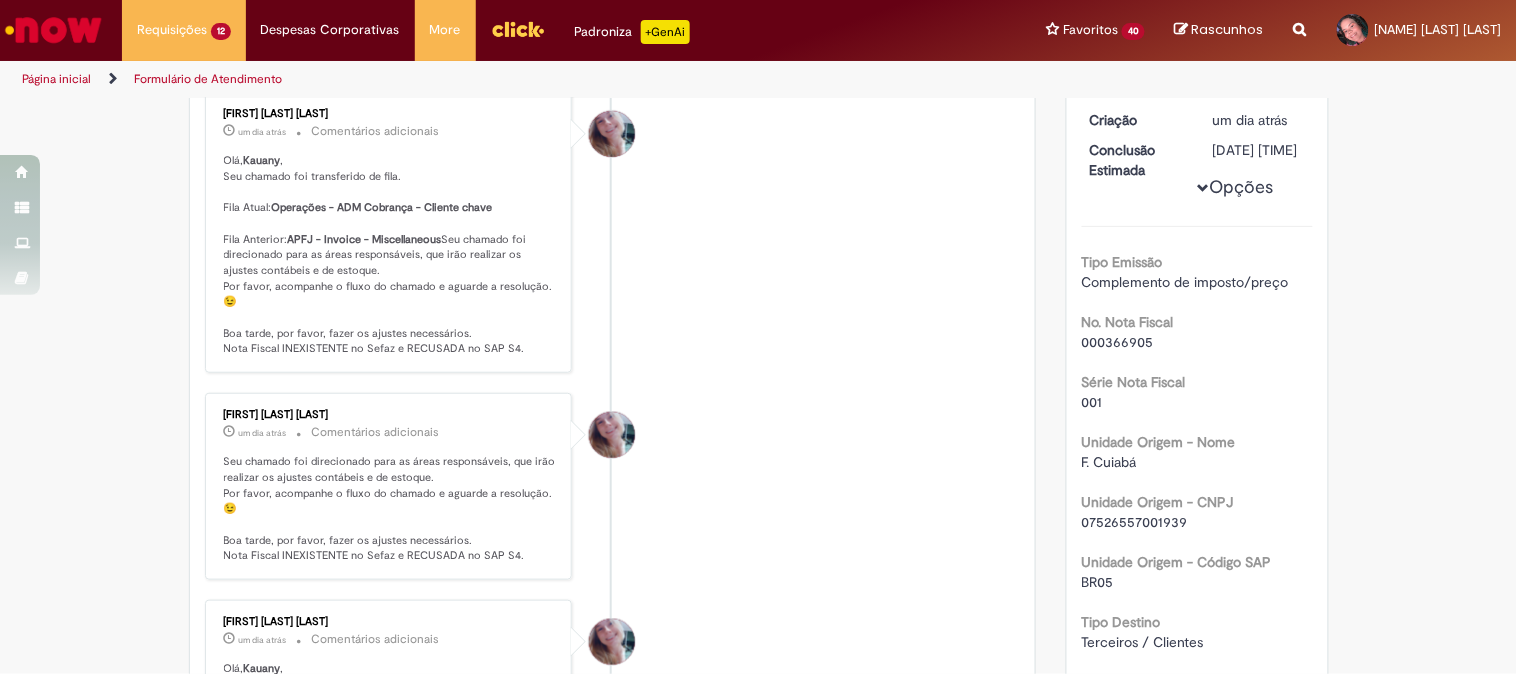scroll, scrollTop: 354, scrollLeft: 0, axis: vertical 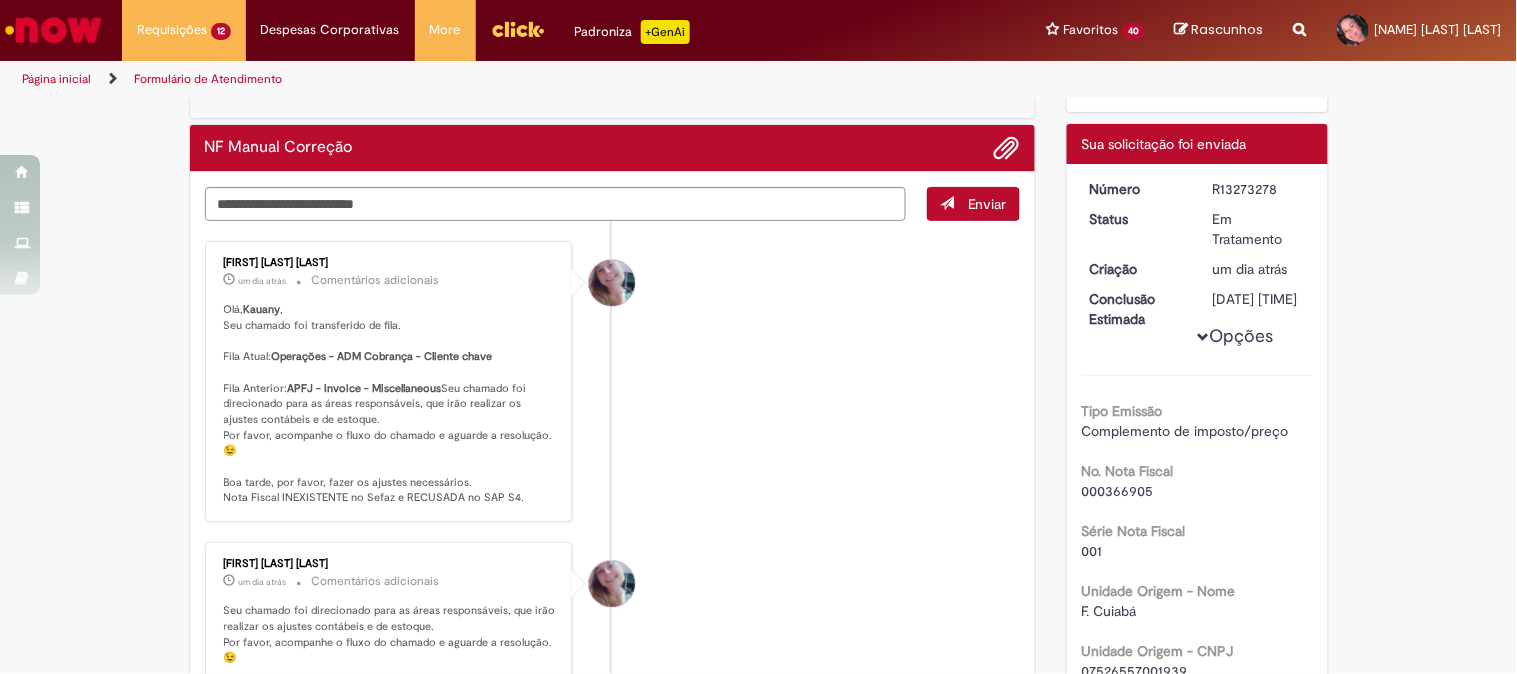 click on "R13273278" at bounding box center (1259, 189) 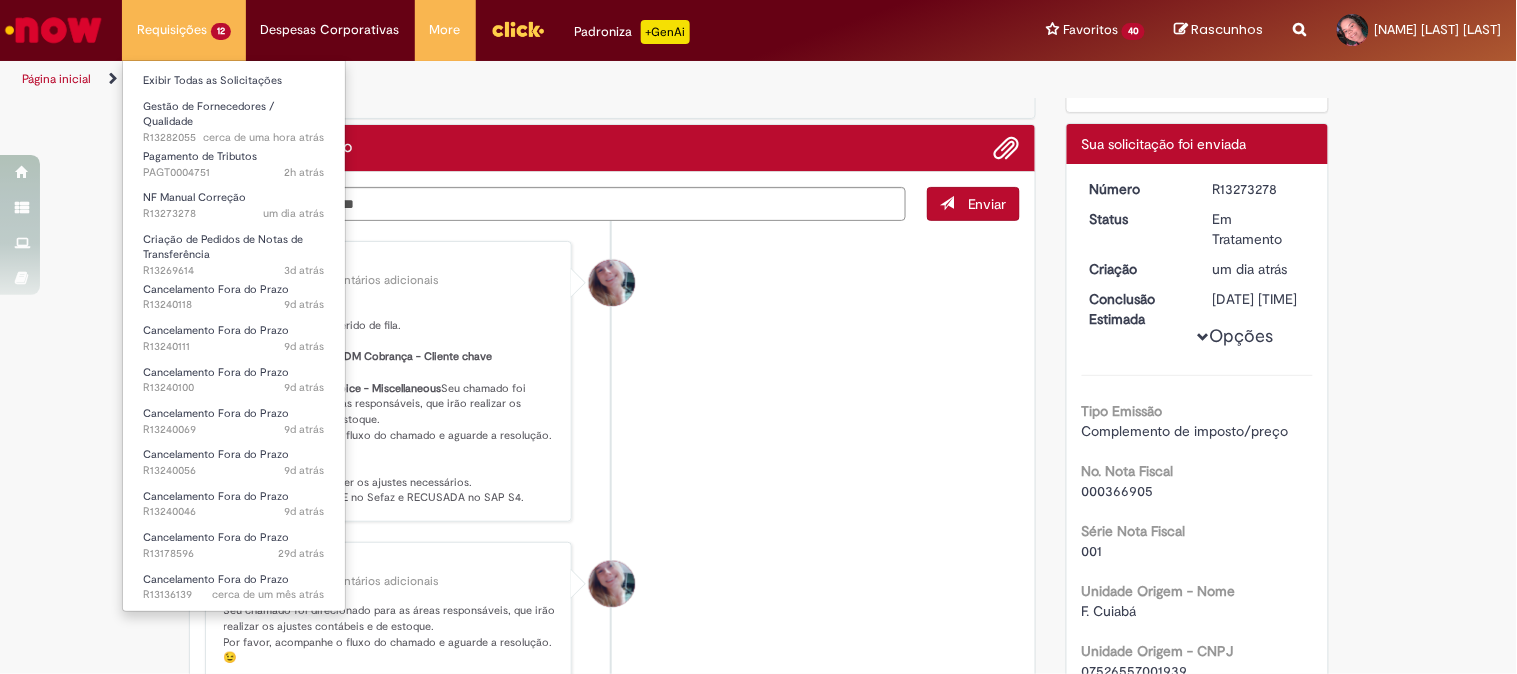 click on "Requisições   12
Exibir Todas as Solicitações
Gestão de Fornecedores / Qualidade
cerca de uma hora atrás cerca de uma hora atrás  R13282055
Pagamento de Tributos
2h atrás 2 horas atrás  PAGT0004751
NF Manual Correção
um dia atrás um dia atrás  R13273278
Criação de Pedidos de Notas de Transferência
3d atrás 3 dias atrás  R13269614
Cancelamento Fora do Prazo
9d atrás 9 dias atrás  R13240118
Cancelamento Fora do Prazo
9d atrás 9 dias atrás  R13240111
Cancelamento Fora do Prazo
9d atrás 9 dias atrás  R13240100
Cancelamento Fora do Prazo
9d atrás 9 dias atrás  R13240069
Cancelamento Fora do Prazo
9d atrás 9 dias atrás  R13240056
Cancelamento Fora do Prazo
9d atrás 9 dias atrás  R13240046" at bounding box center [184, 30] 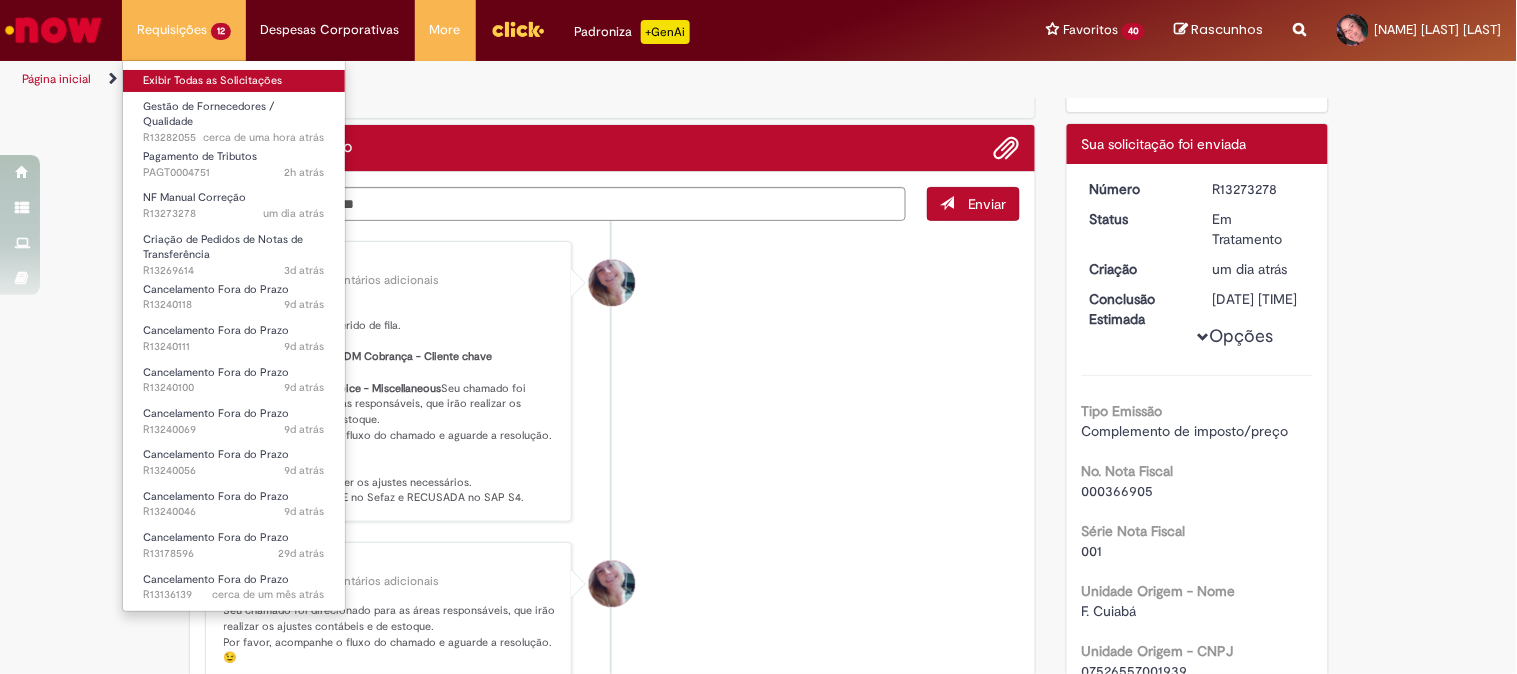 click on "Exibir Todas as Solicitações" at bounding box center (234, 81) 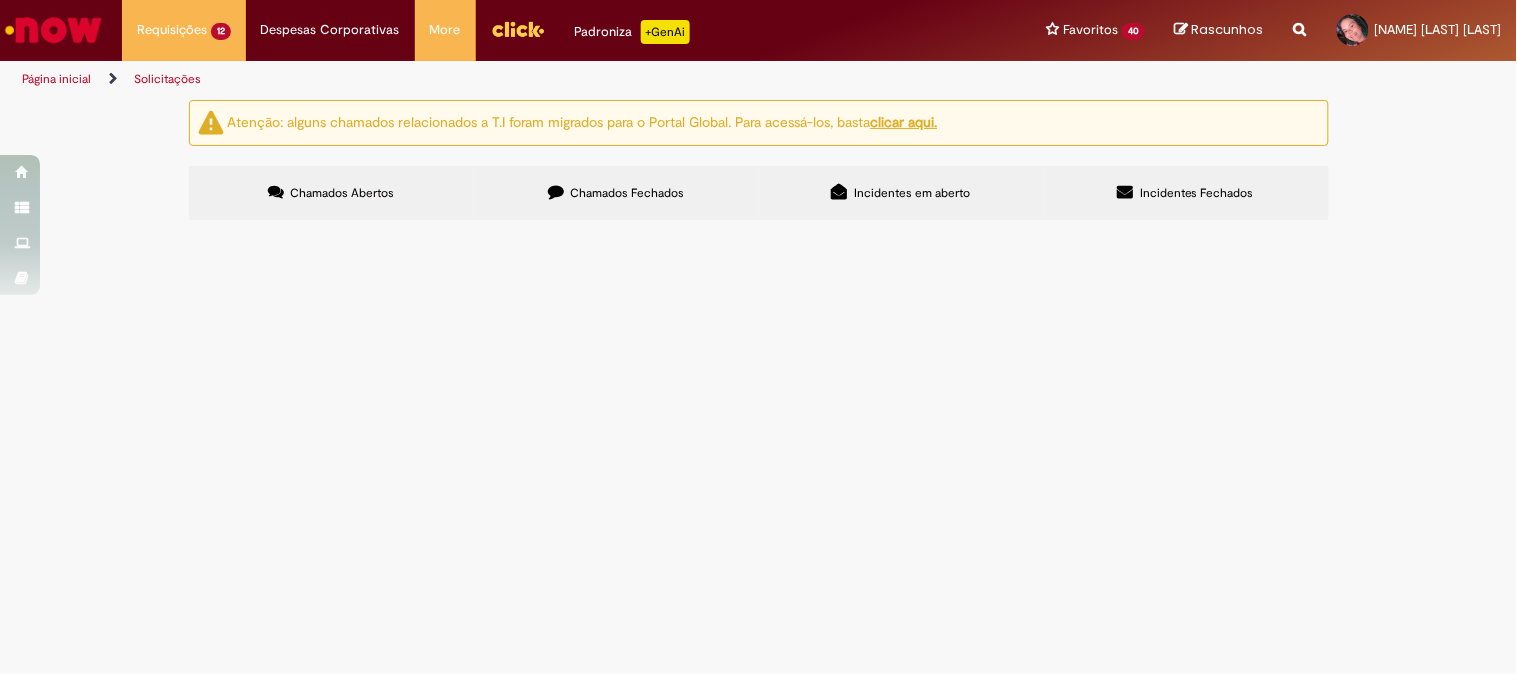 click at bounding box center (0, 0) 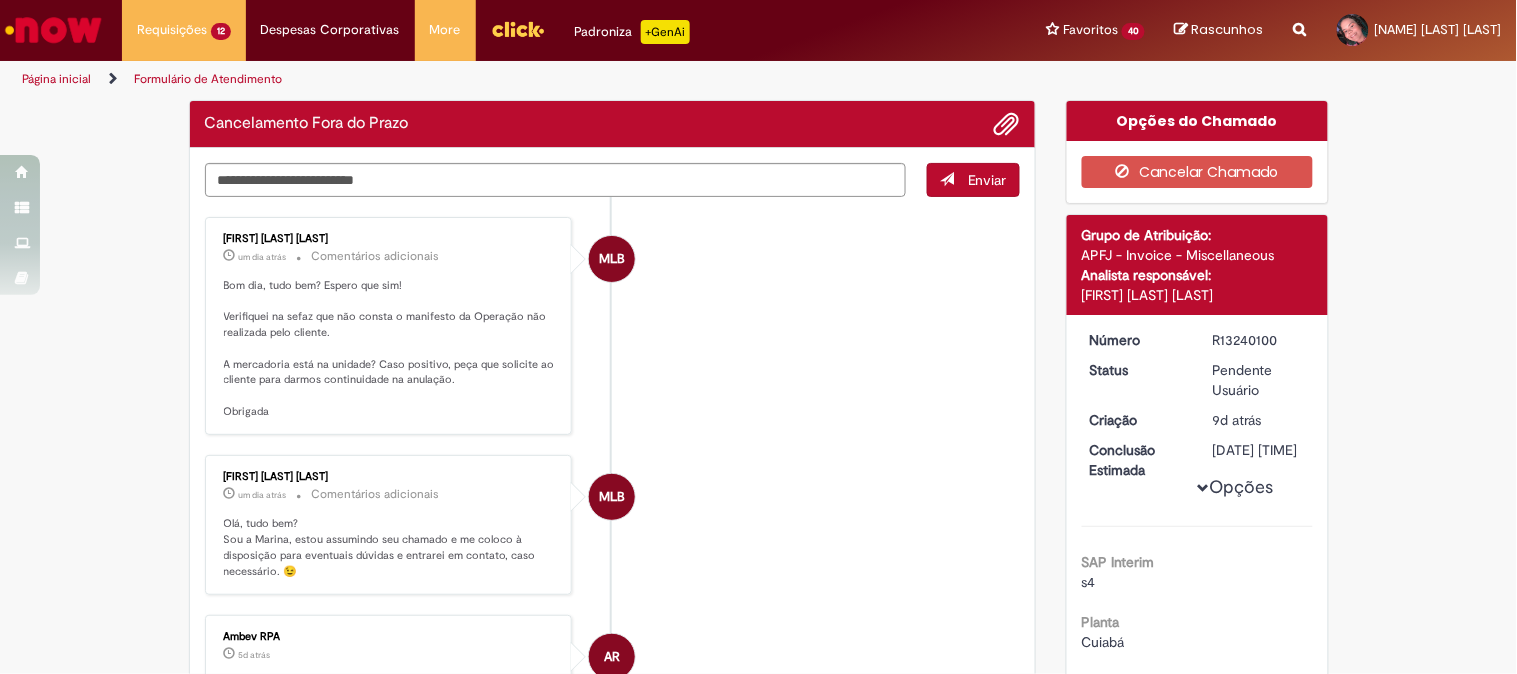 click on "R13240100" at bounding box center [1259, 340] 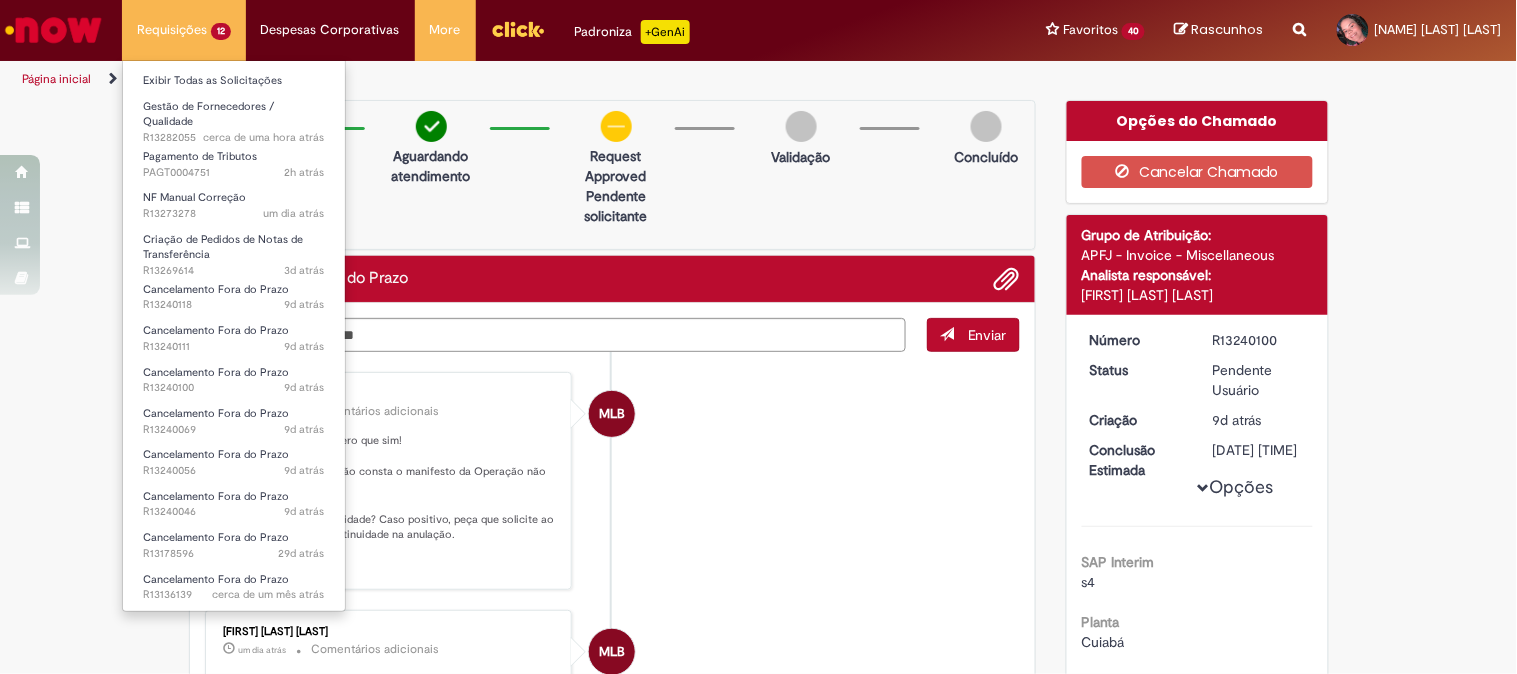 click on "Requisições   12
Exibir Todas as Solicitações
Gestão de Fornecedores / Qualidade
cerca de uma hora atrás cerca de uma hora atrás  R13282055
Pagamento de Tributos
2h atrás 2 horas atrás  PAGT0004751
NF Manual Correção
um dia atrás um dia atrás  R13273278
Criação de Pedidos de Notas de Transferência
3d atrás 3 dias atrás  R13269614
Cancelamento Fora do Prazo
9d atrás 9 dias atrás  R13240118
Cancelamento Fora do Prazo
9d atrás 9 dias atrás  R13240111
Cancelamento Fora do Prazo
9d atrás 9 dias atrás  R13240100
Cancelamento Fora do Prazo
9d atrás 9 dias atrás  R13240069
Cancelamento Fora do Prazo
9d atrás 9 dias atrás  R13240056
Cancelamento Fora do Prazo
9d atrás 9 dias atrás  R13240046" at bounding box center (184, 30) 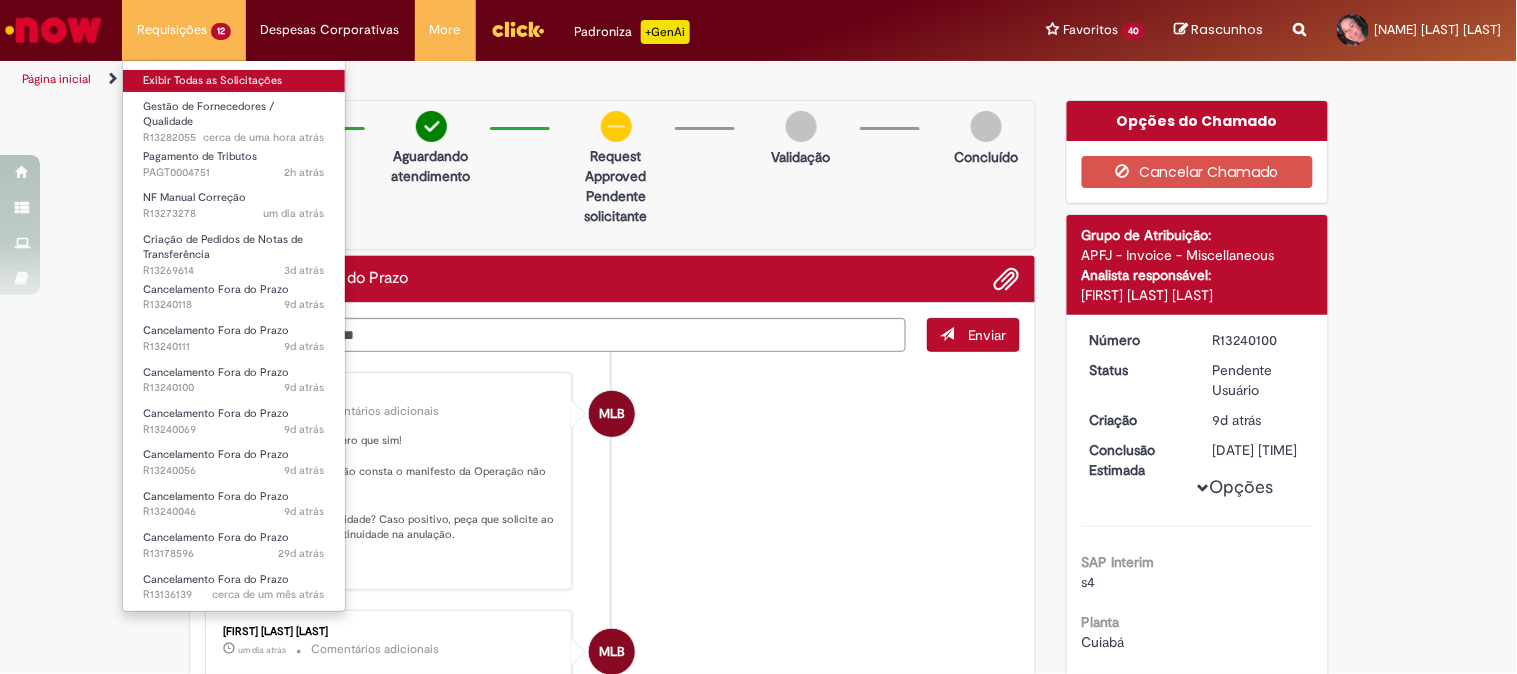 click on "Exibir Todas as Solicitações" at bounding box center (234, 81) 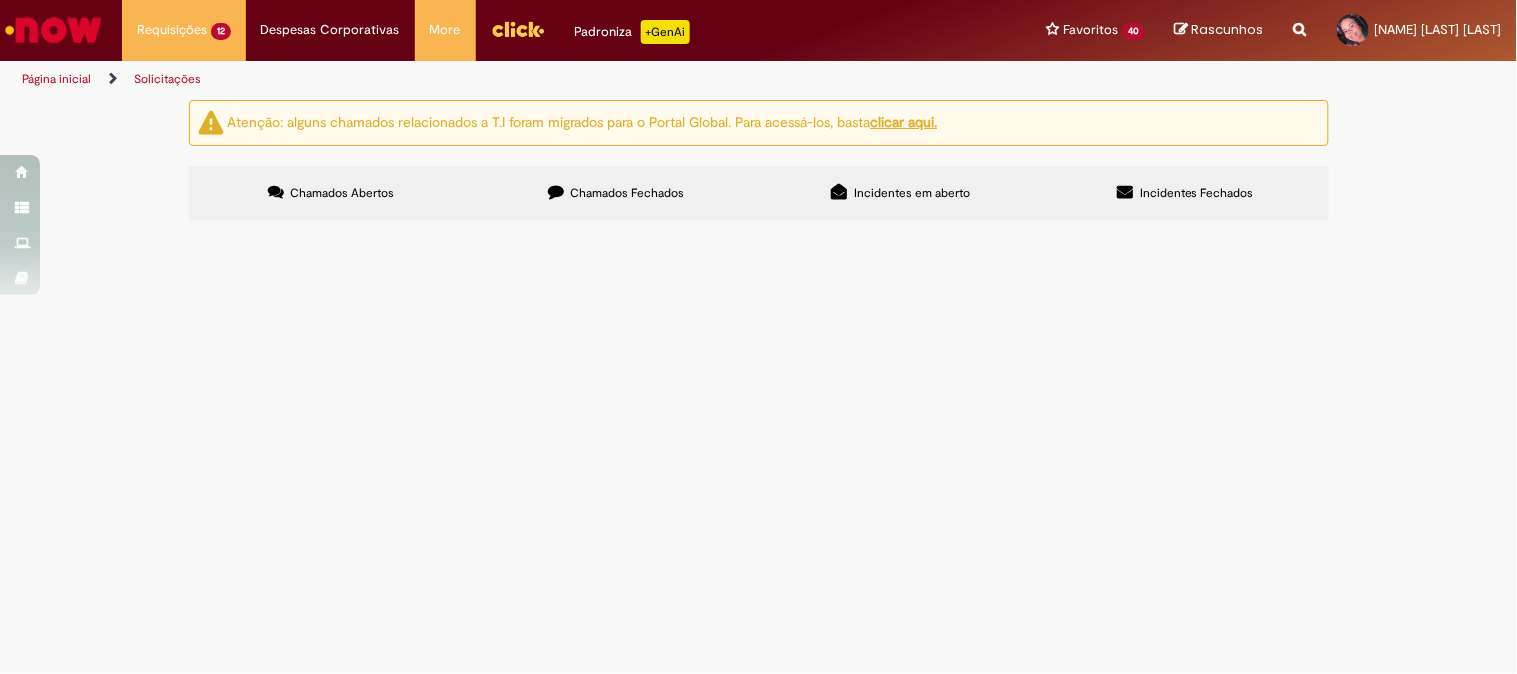 drag, startPoint x: 1058, startPoint y: 265, endPoint x: 1178, endPoint y: 297, distance: 124.1934 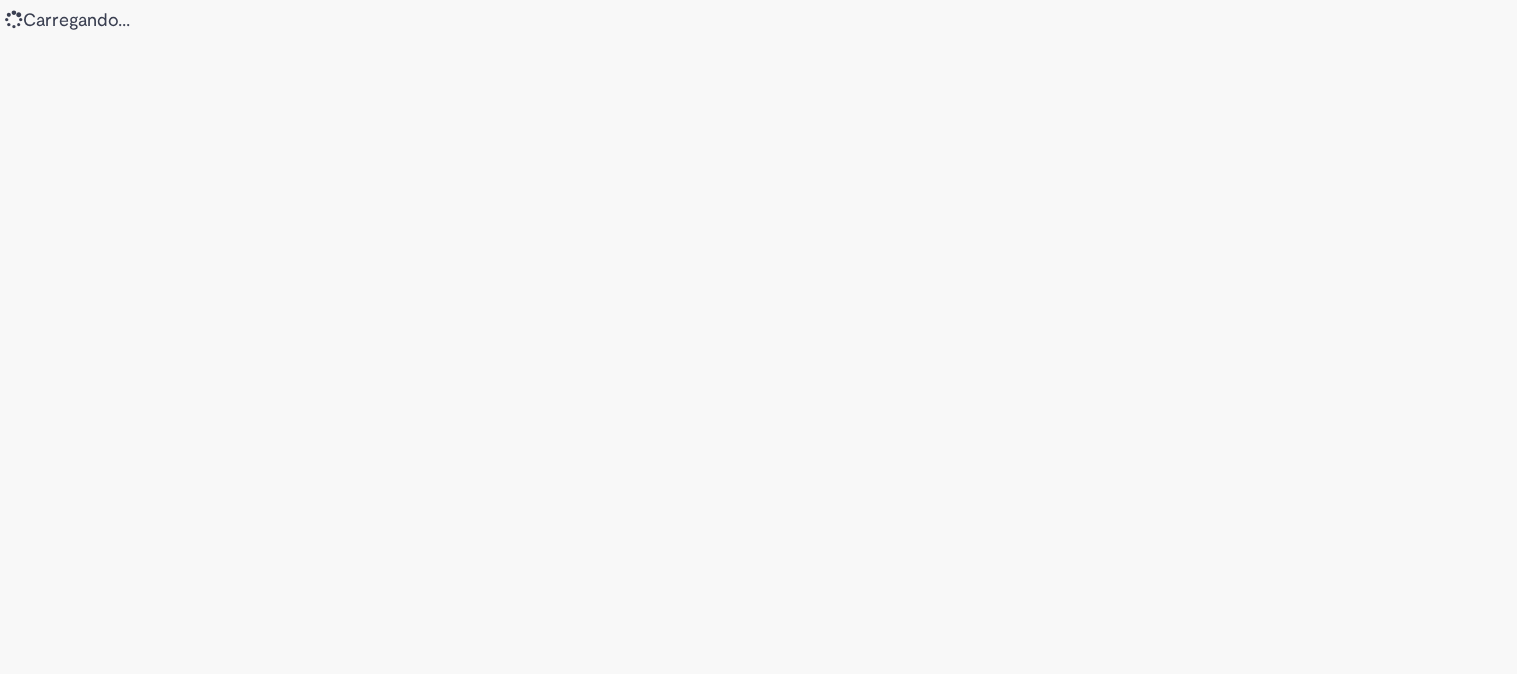 scroll, scrollTop: 0, scrollLeft: 0, axis: both 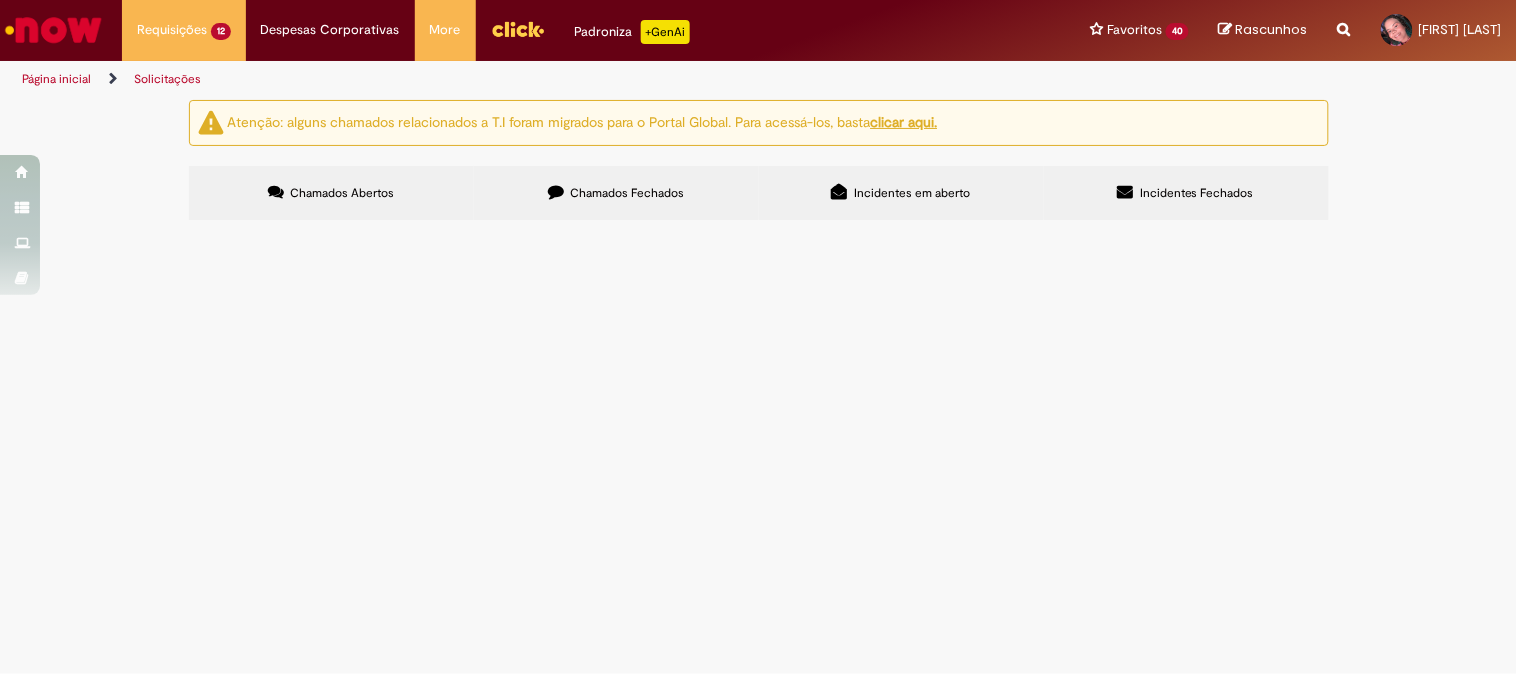 click at bounding box center [0, 0] 